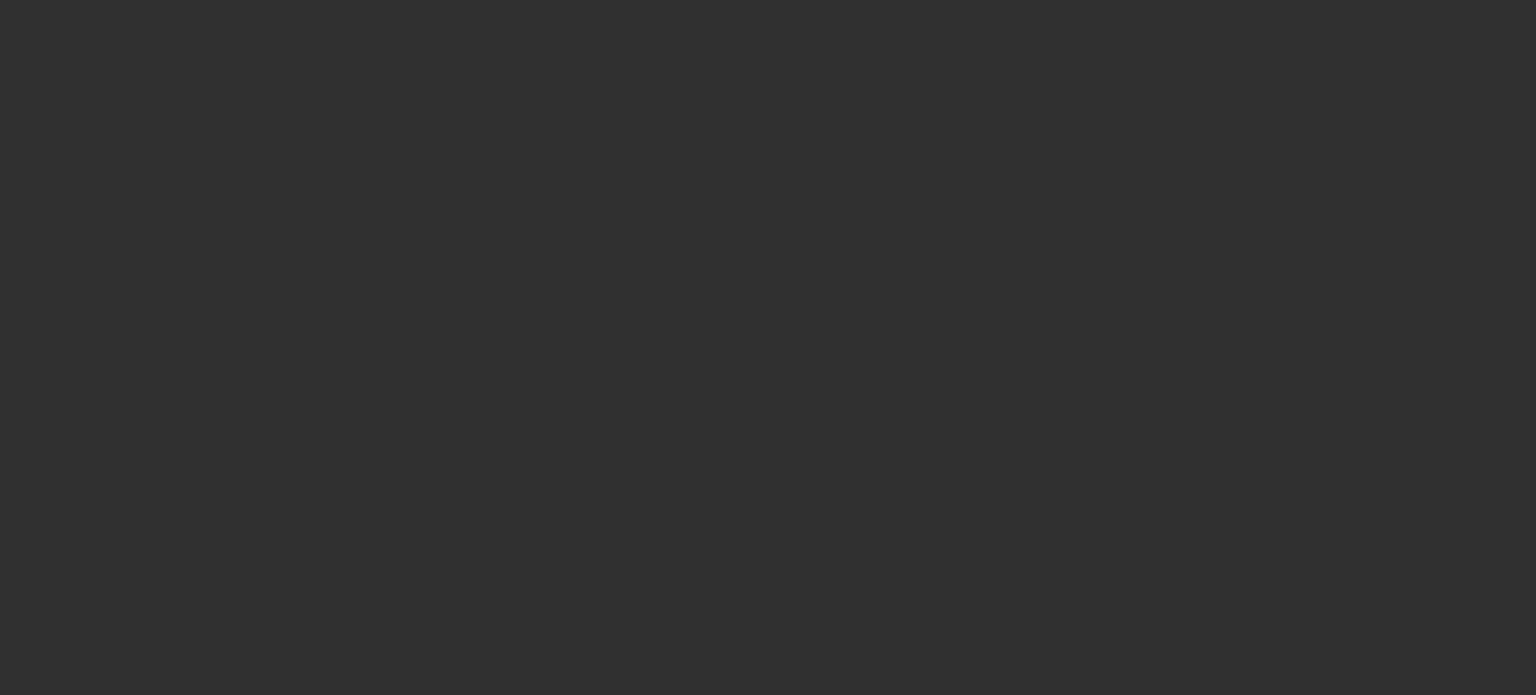 scroll, scrollTop: 0, scrollLeft: 0, axis: both 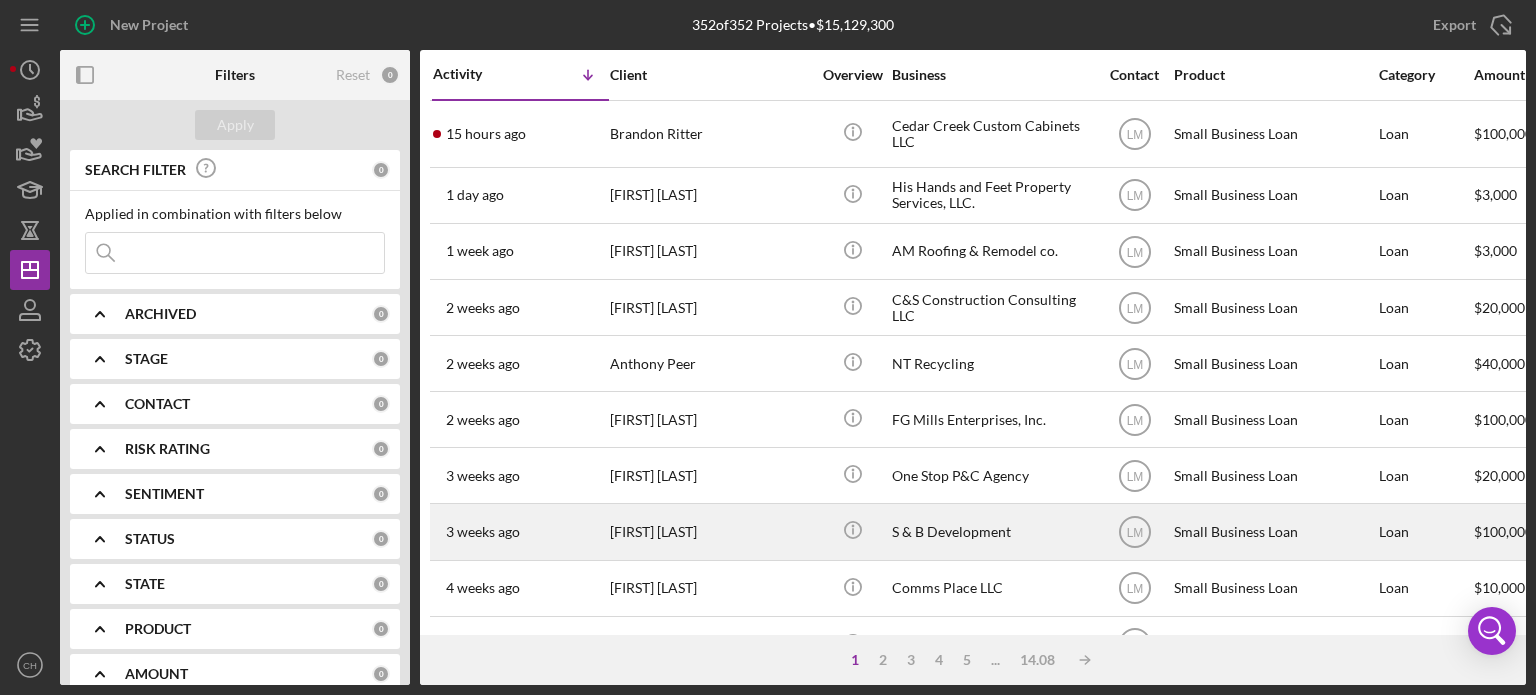 click on "[NAME] [LAST]" at bounding box center (710, 531) 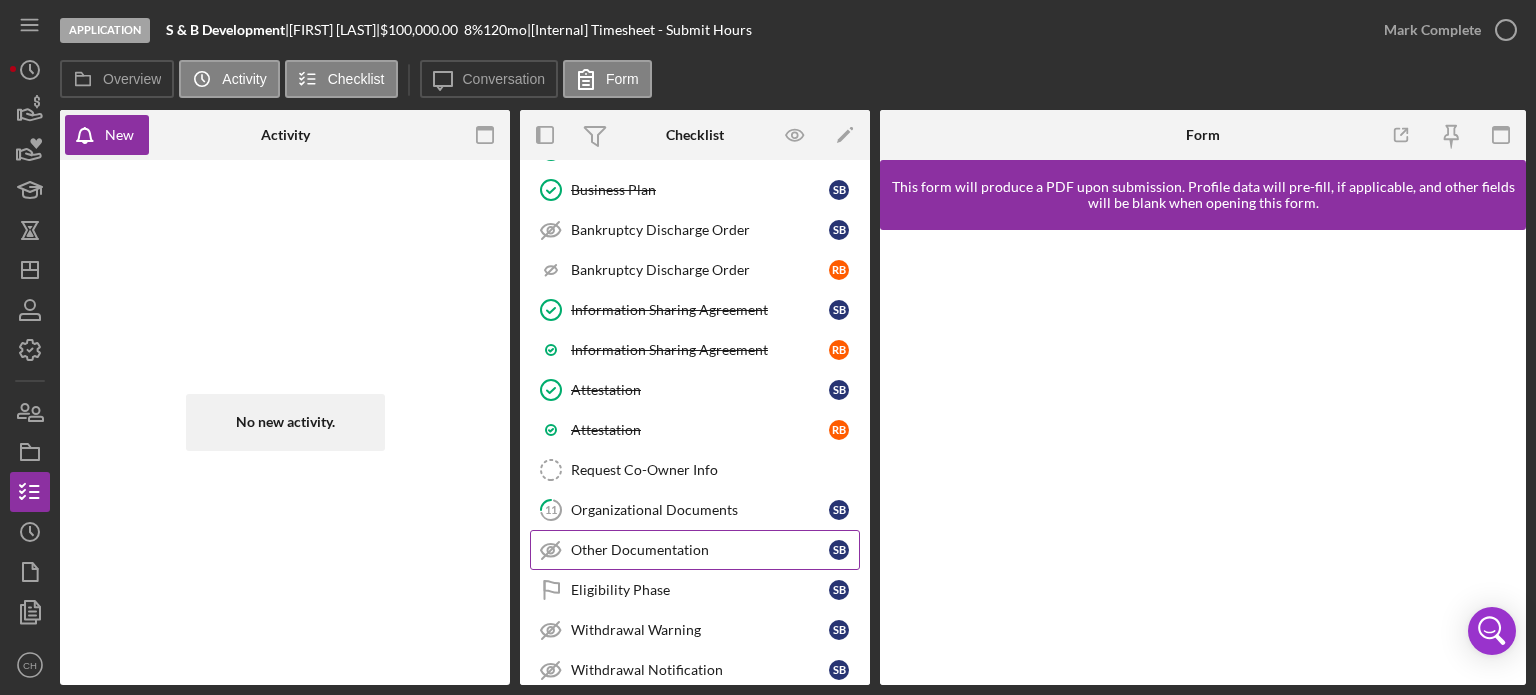 scroll, scrollTop: 600, scrollLeft: 0, axis: vertical 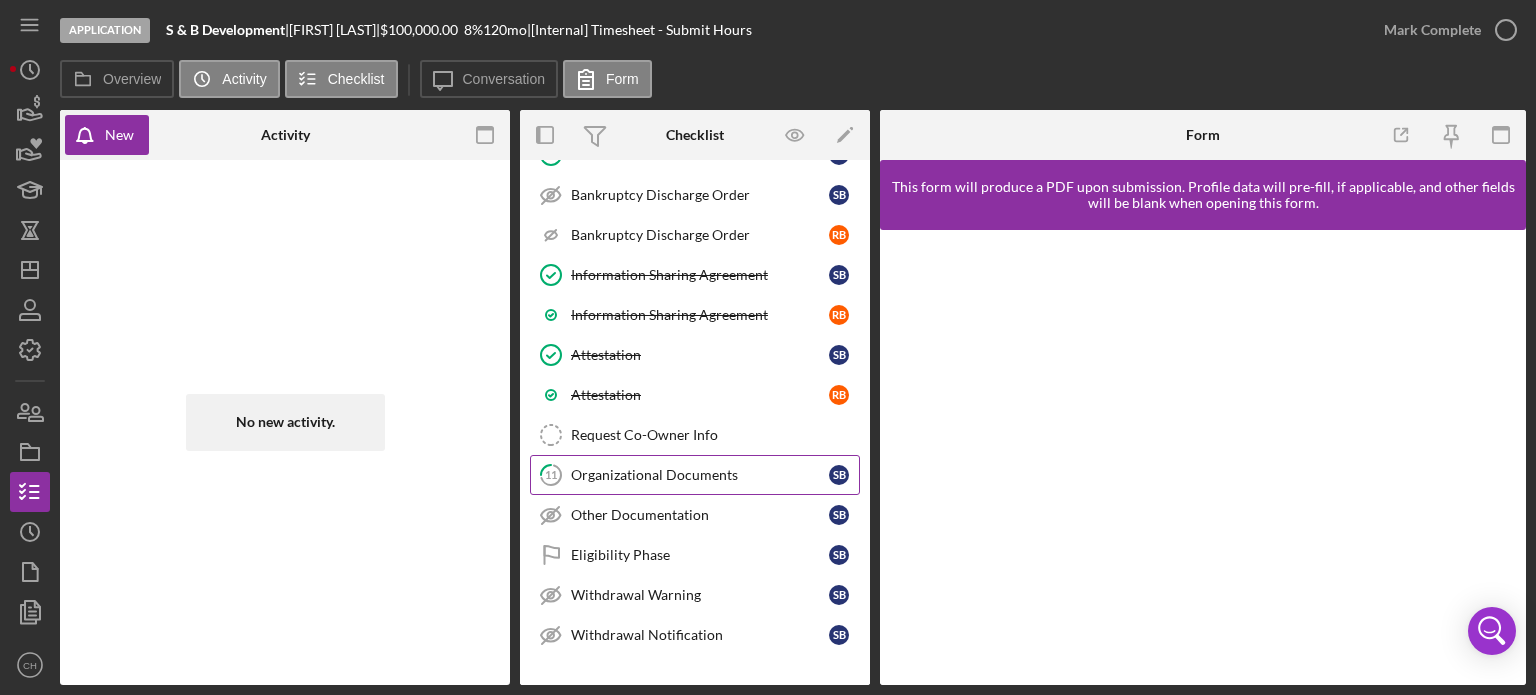 click on "Organizational Documents" at bounding box center (700, 475) 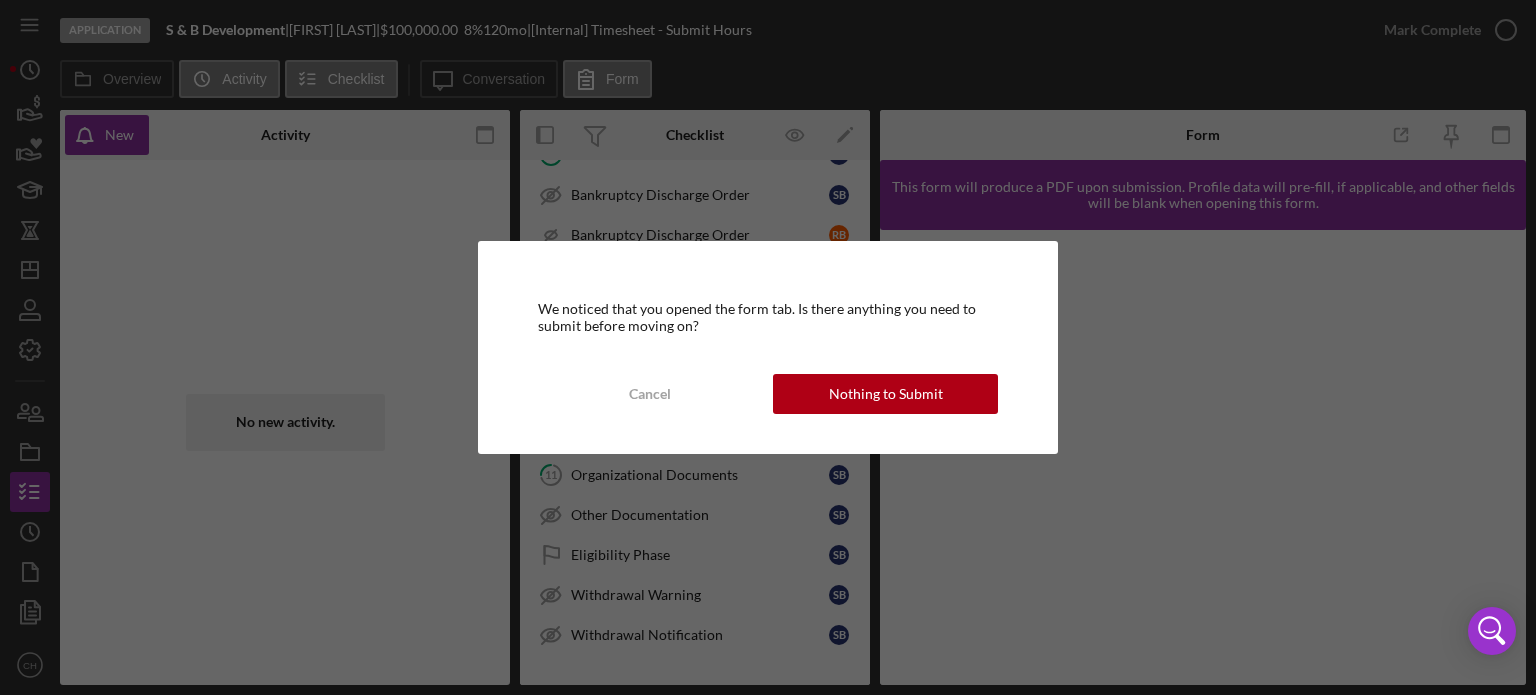 click on "Nothing to Submit" at bounding box center (886, 394) 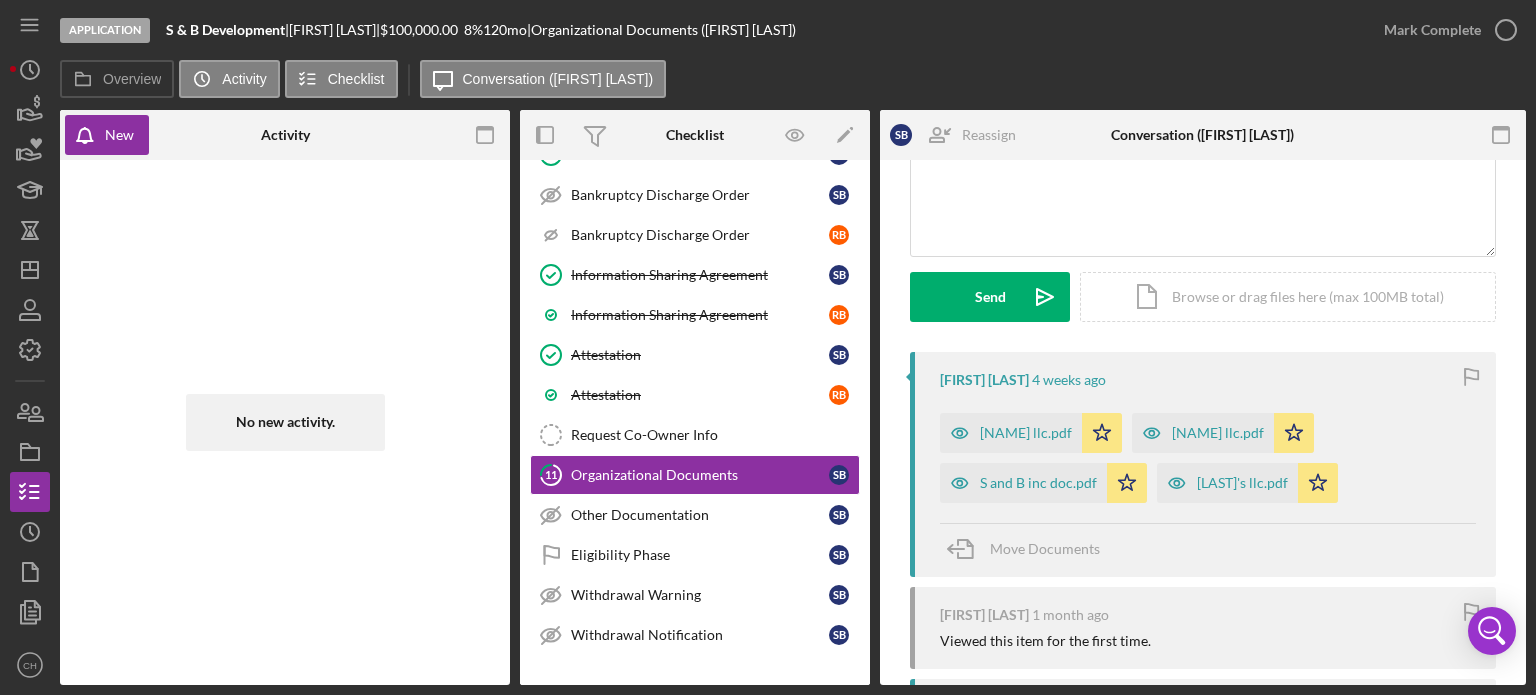scroll, scrollTop: 300, scrollLeft: 0, axis: vertical 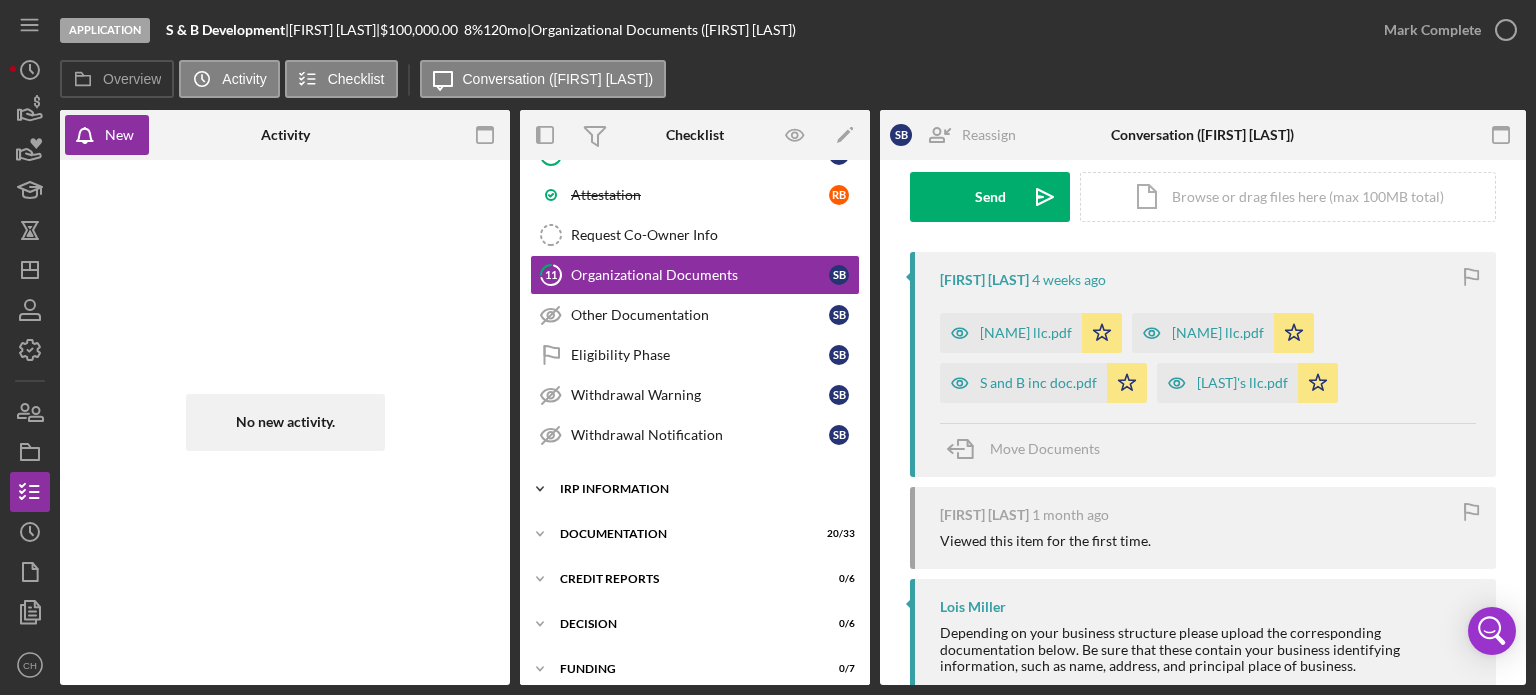 click on "Icon/Expander" 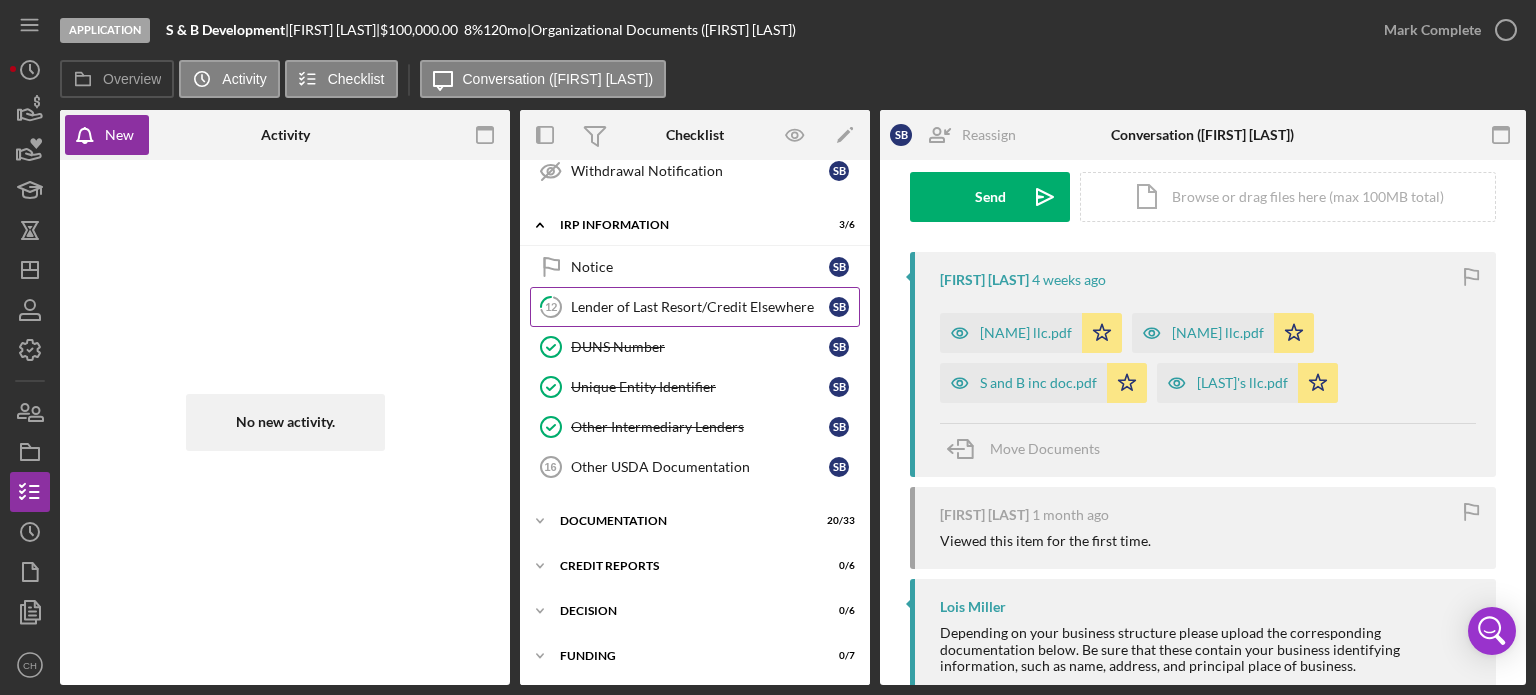 scroll, scrollTop: 1096, scrollLeft: 0, axis: vertical 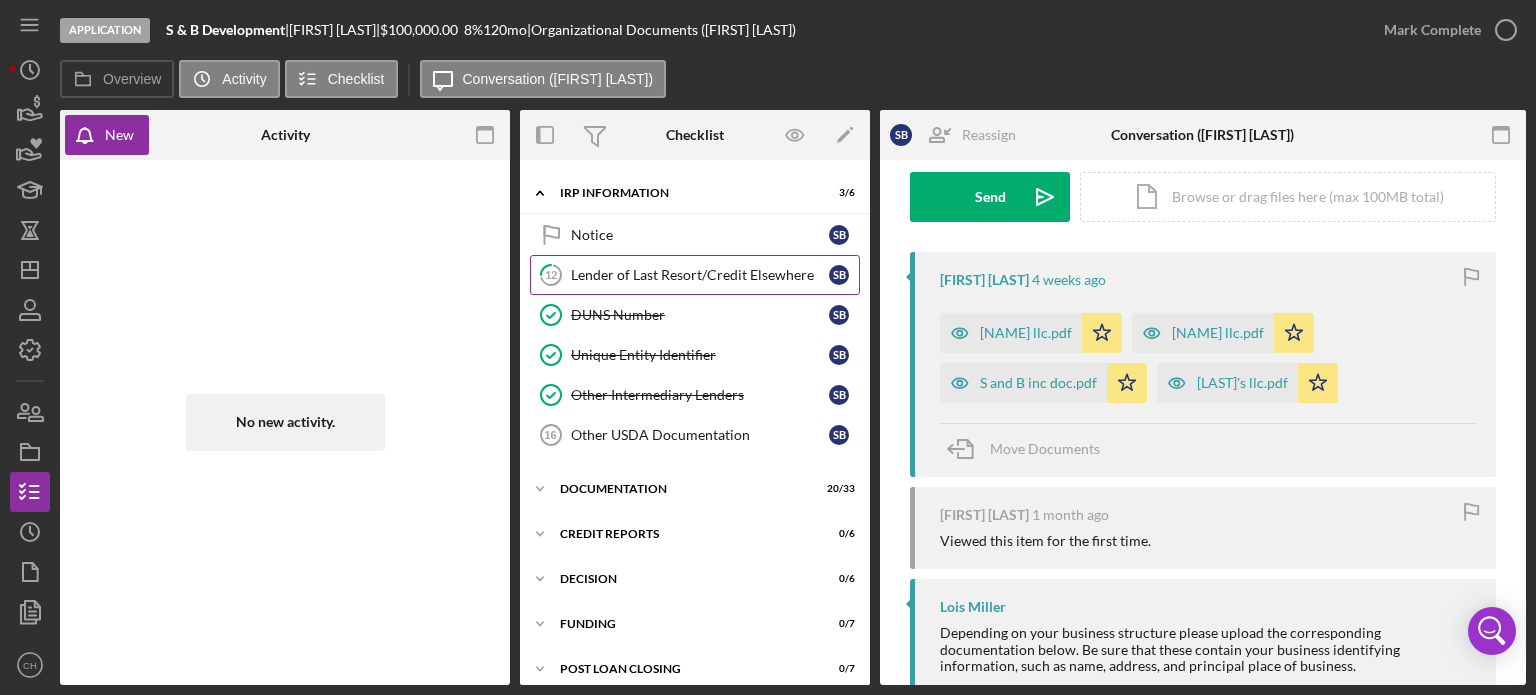 click on "12 Lender of Last Resort/Credit Elsewhere S B" at bounding box center (695, 275) 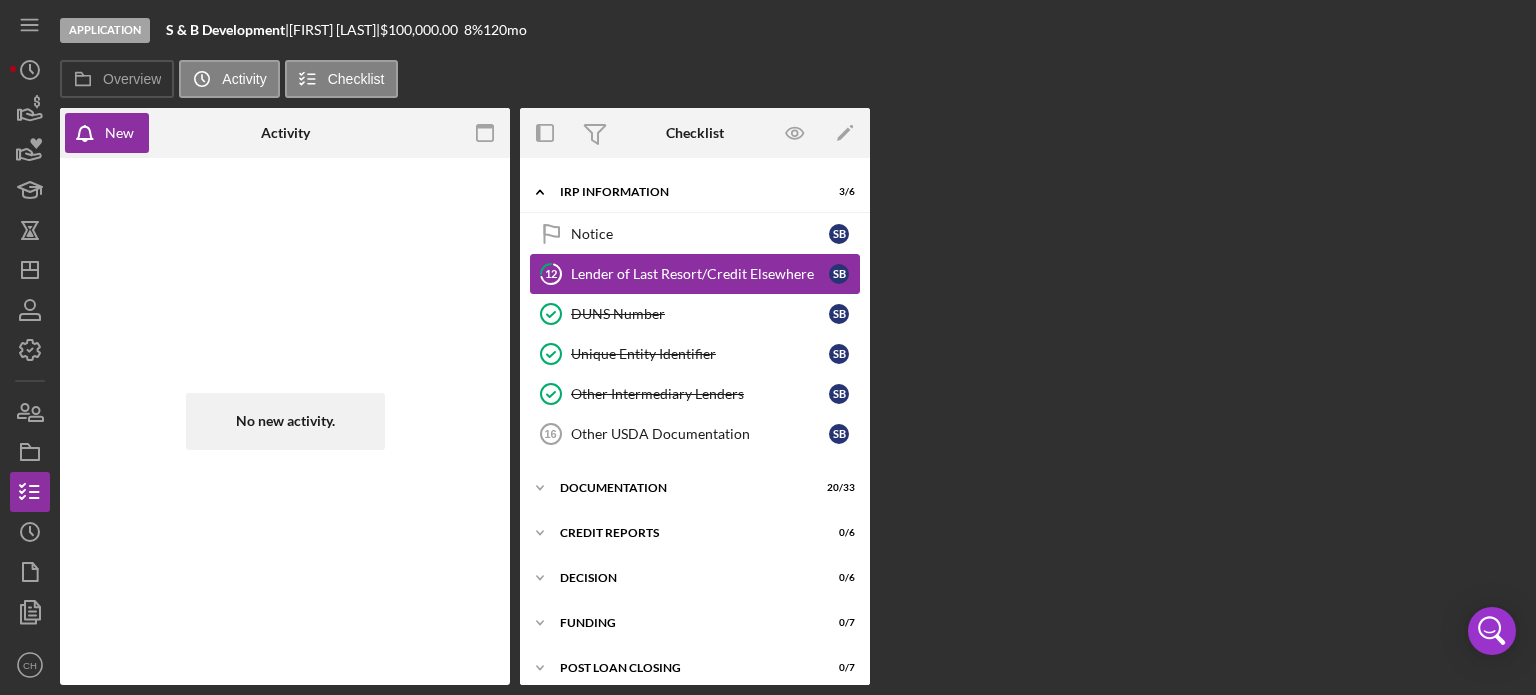 scroll, scrollTop: 1096, scrollLeft: 0, axis: vertical 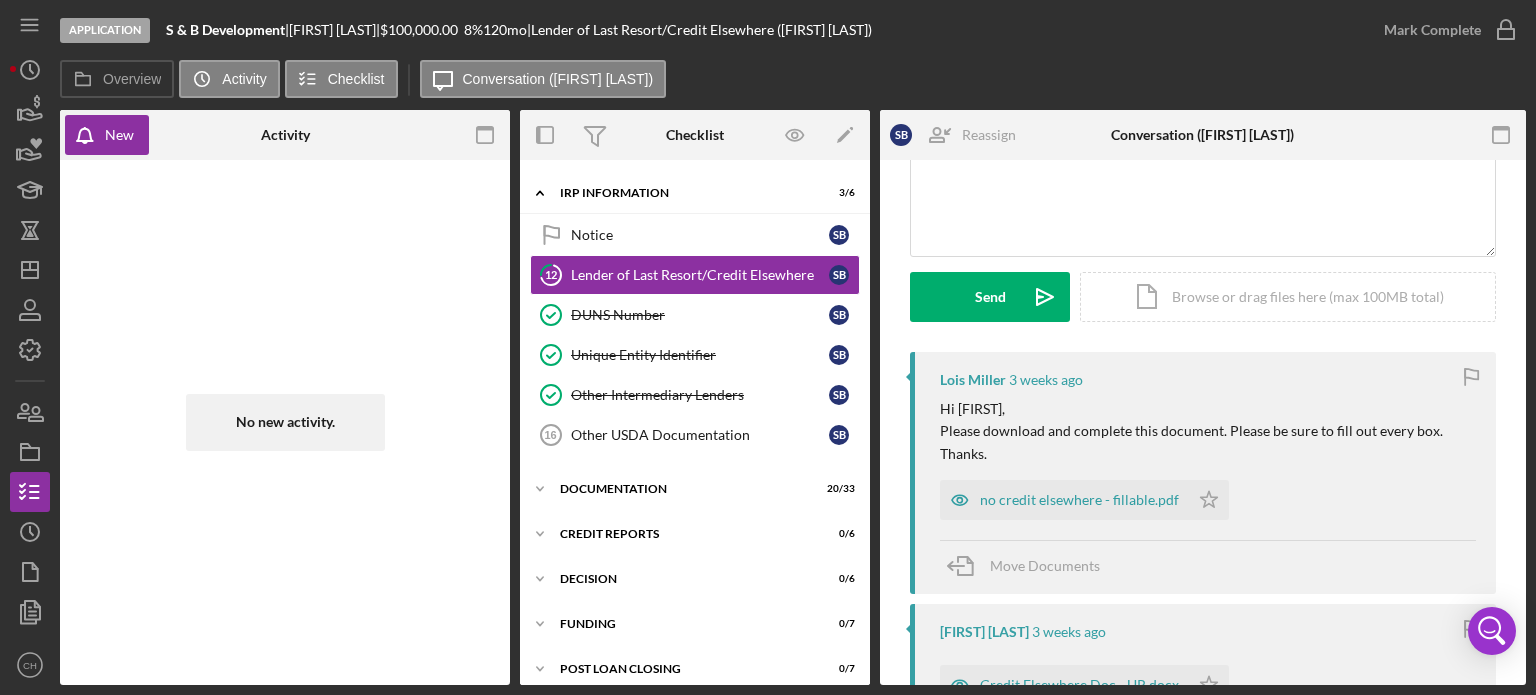 click on "no credit elsewhere - fillable.pdf" at bounding box center [1064, 500] 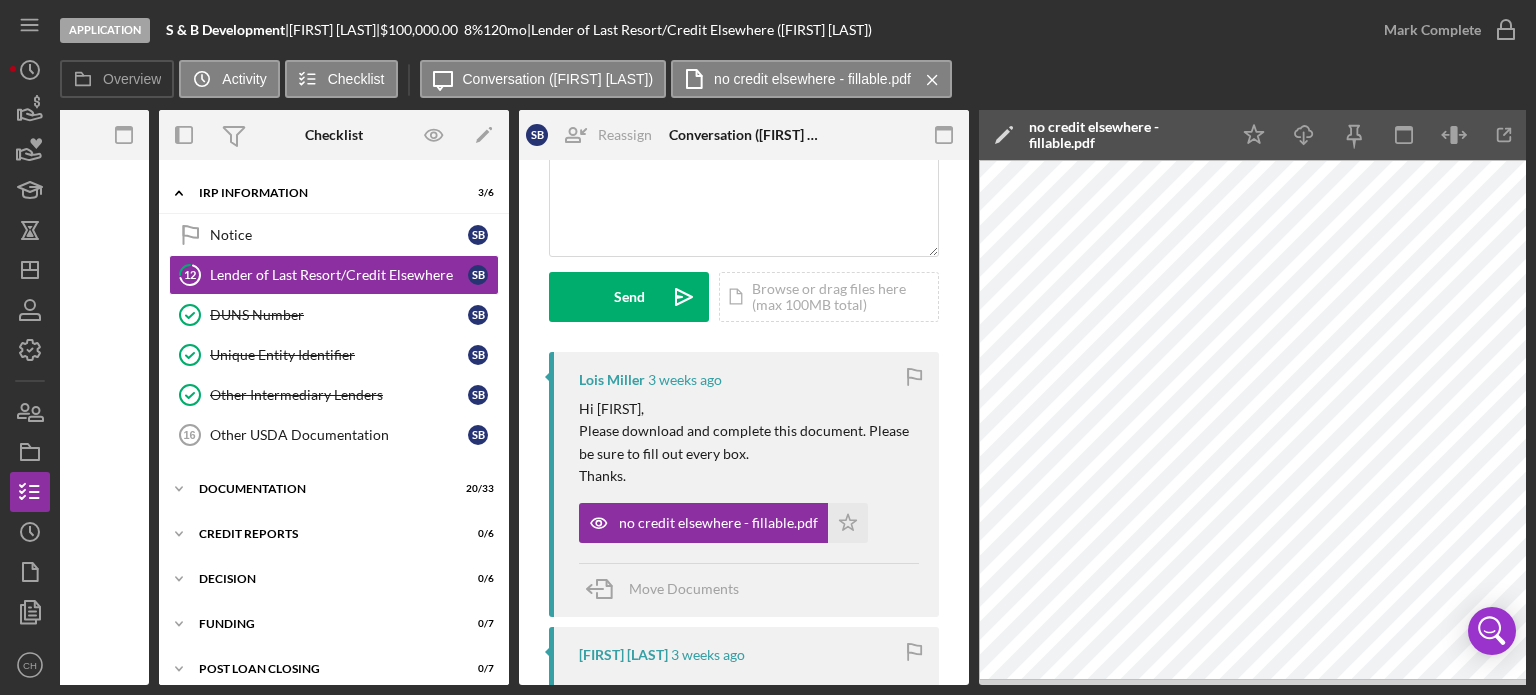 scroll, scrollTop: 0, scrollLeft: 413, axis: horizontal 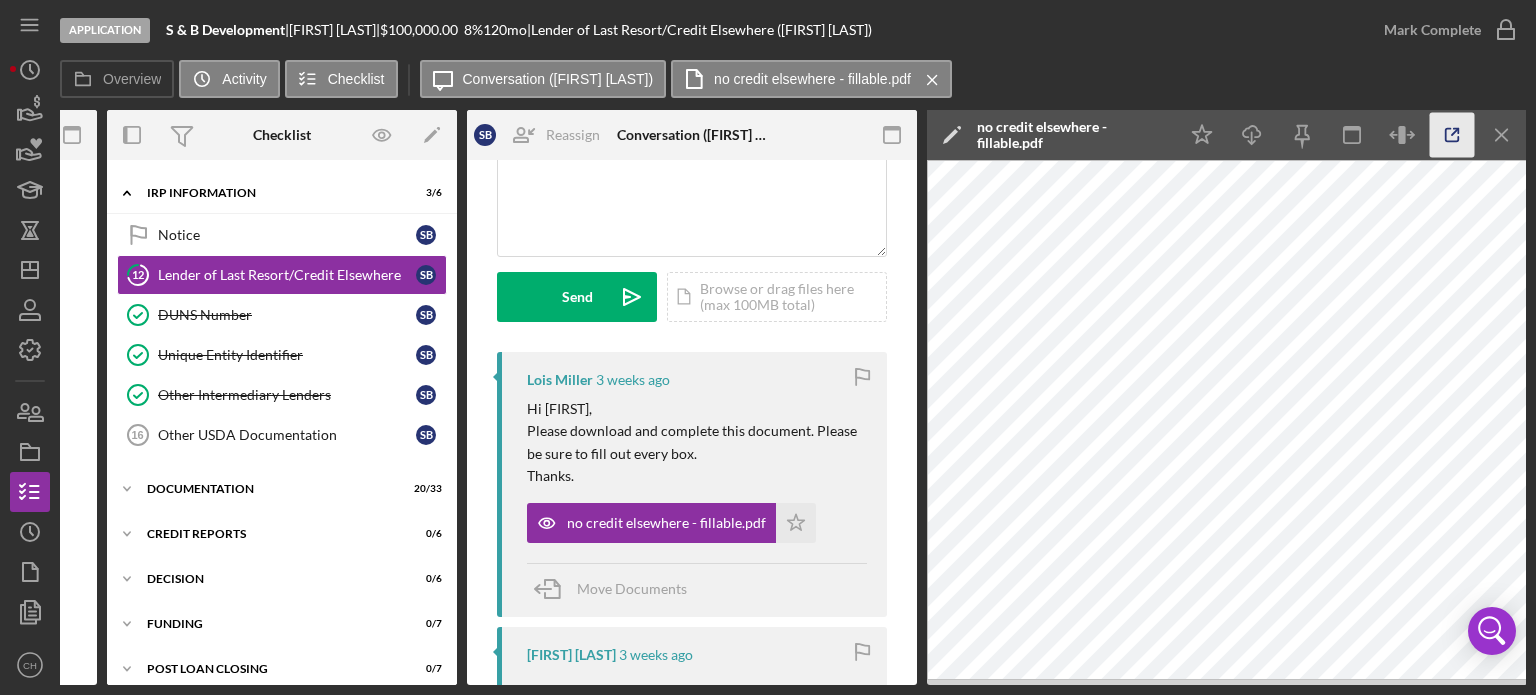 click 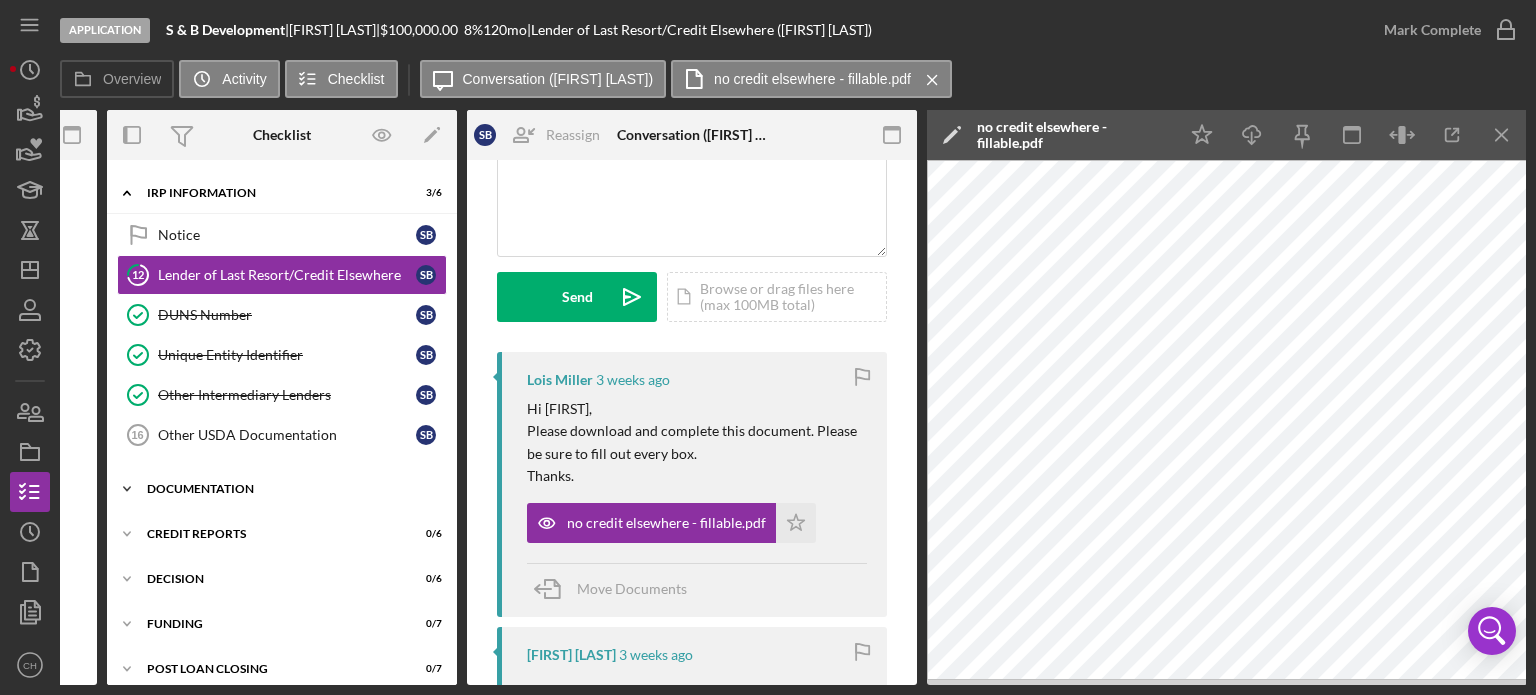 click 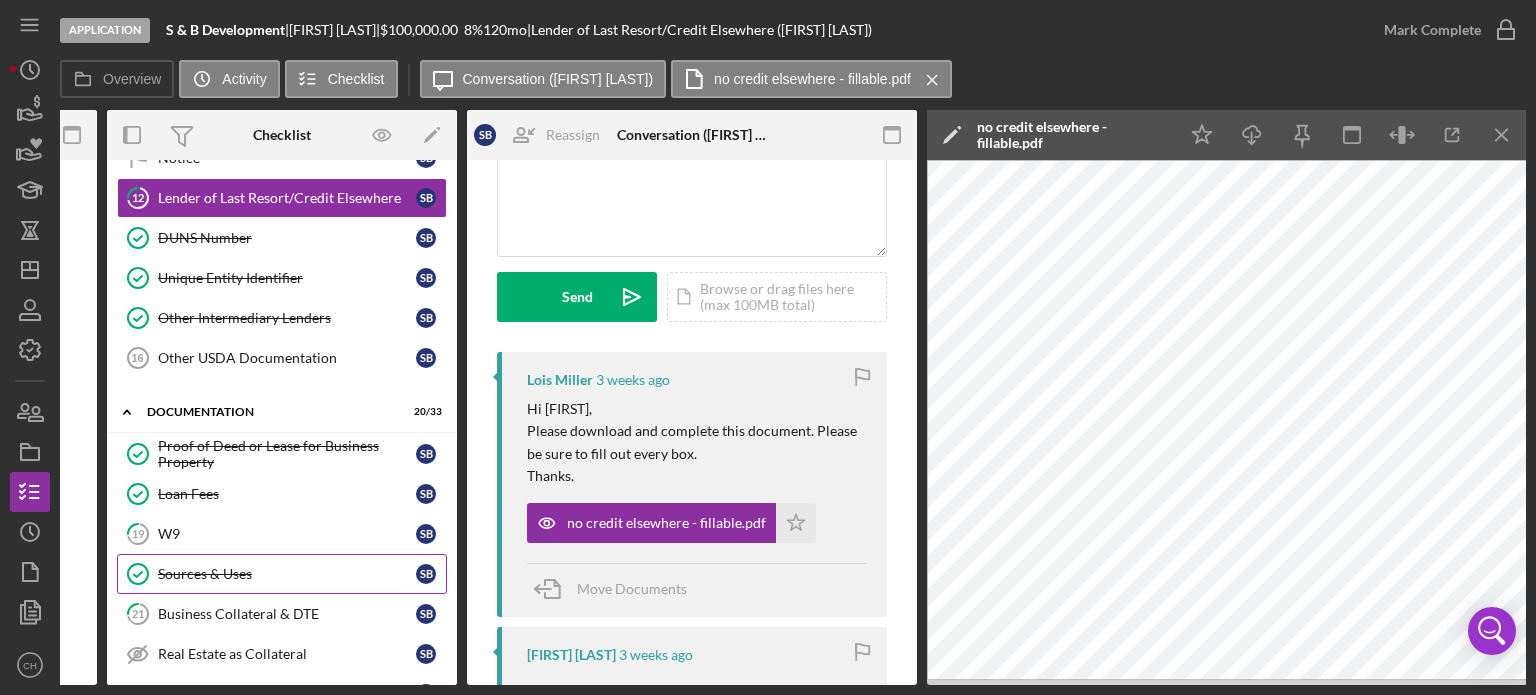 scroll, scrollTop: 1296, scrollLeft: 0, axis: vertical 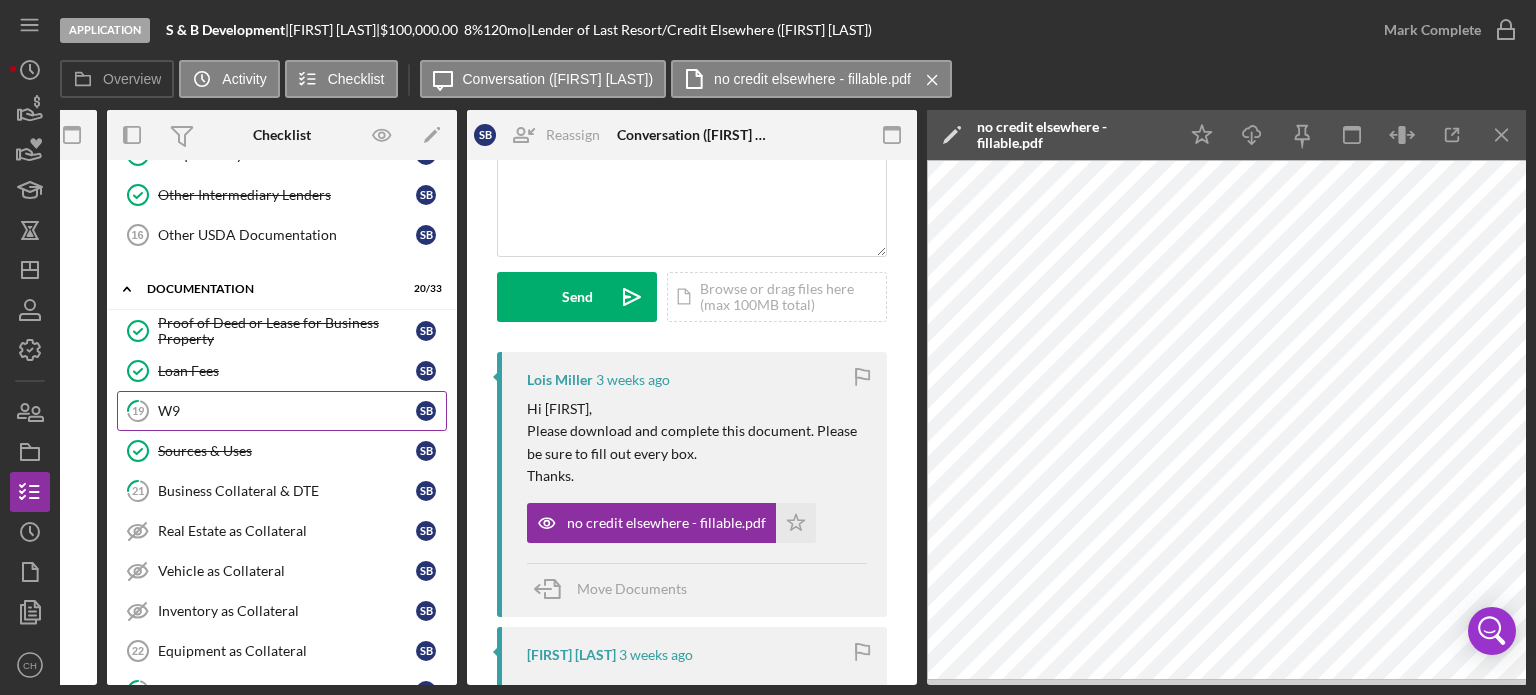 click on "W9" at bounding box center (287, 411) 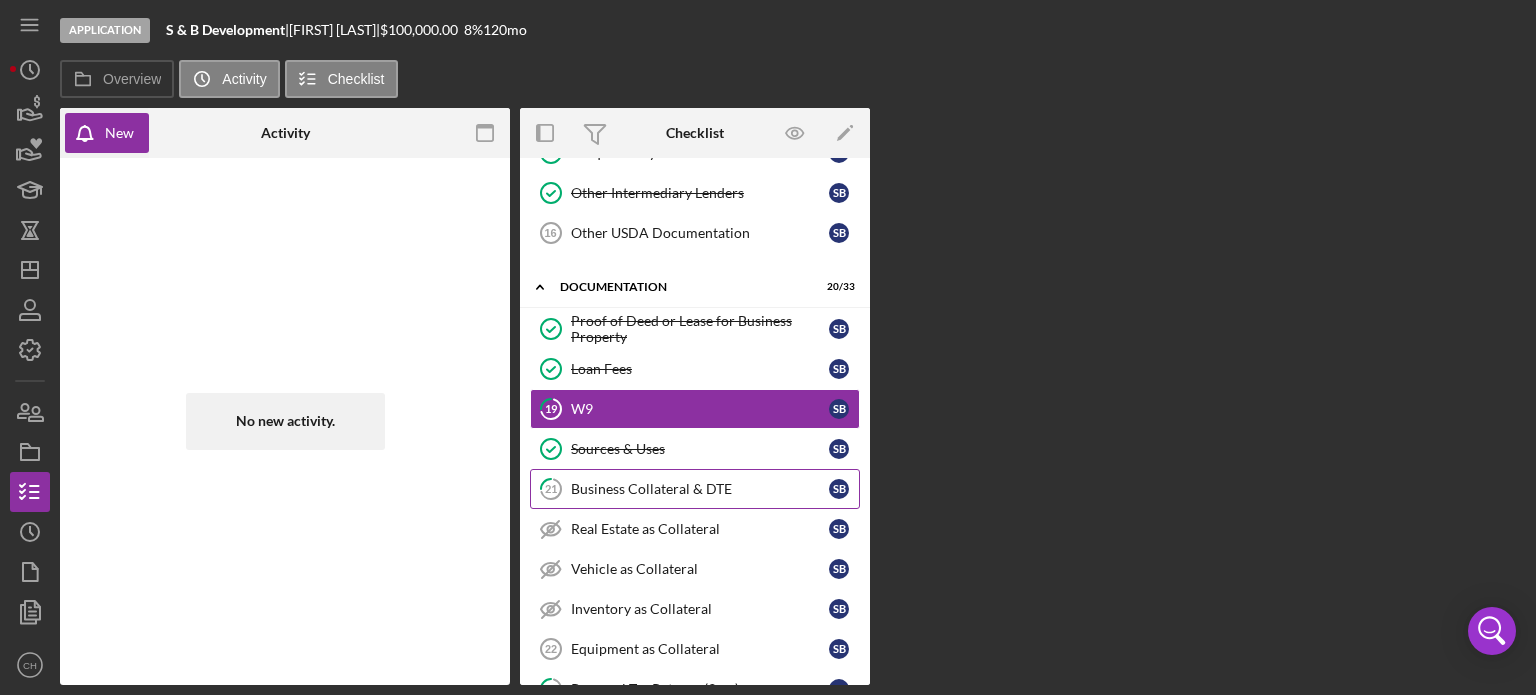 scroll, scrollTop: 0, scrollLeft: 0, axis: both 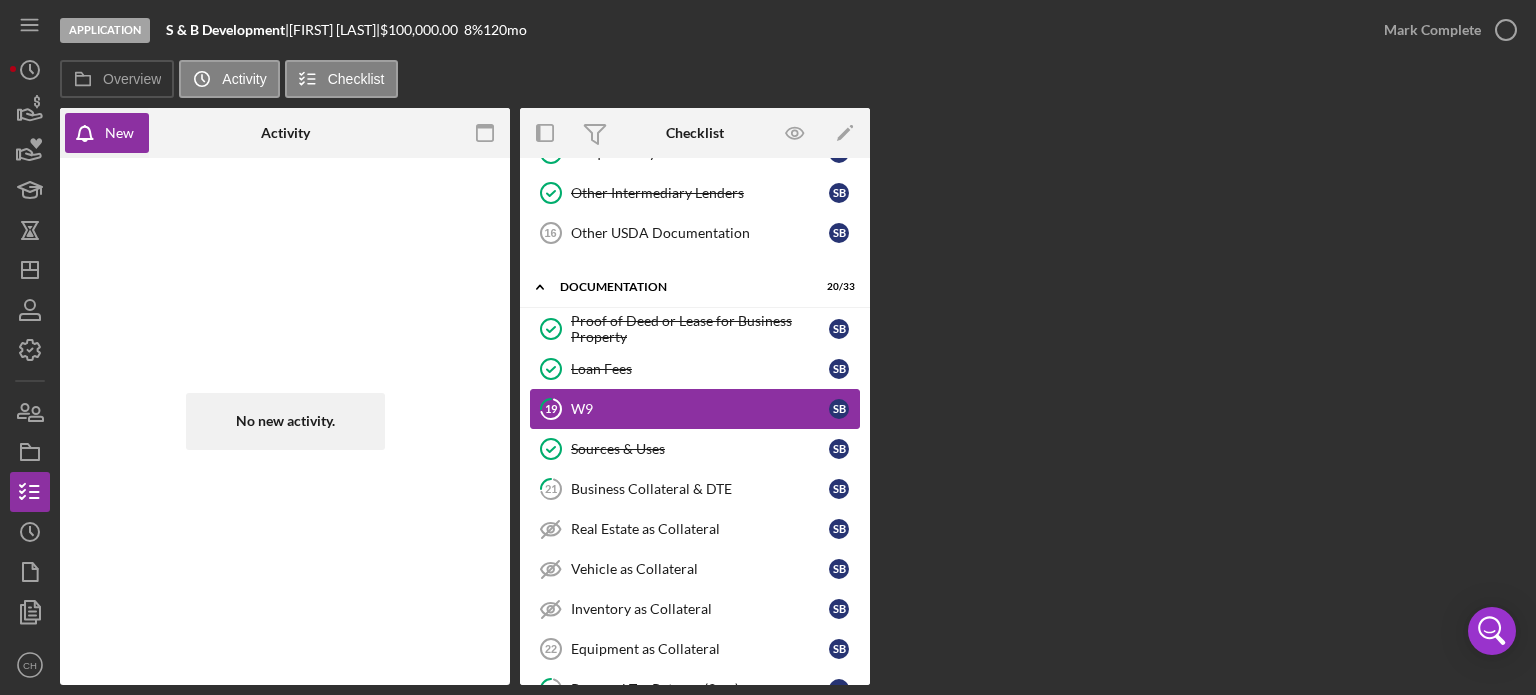 click on "W9" at bounding box center [700, 409] 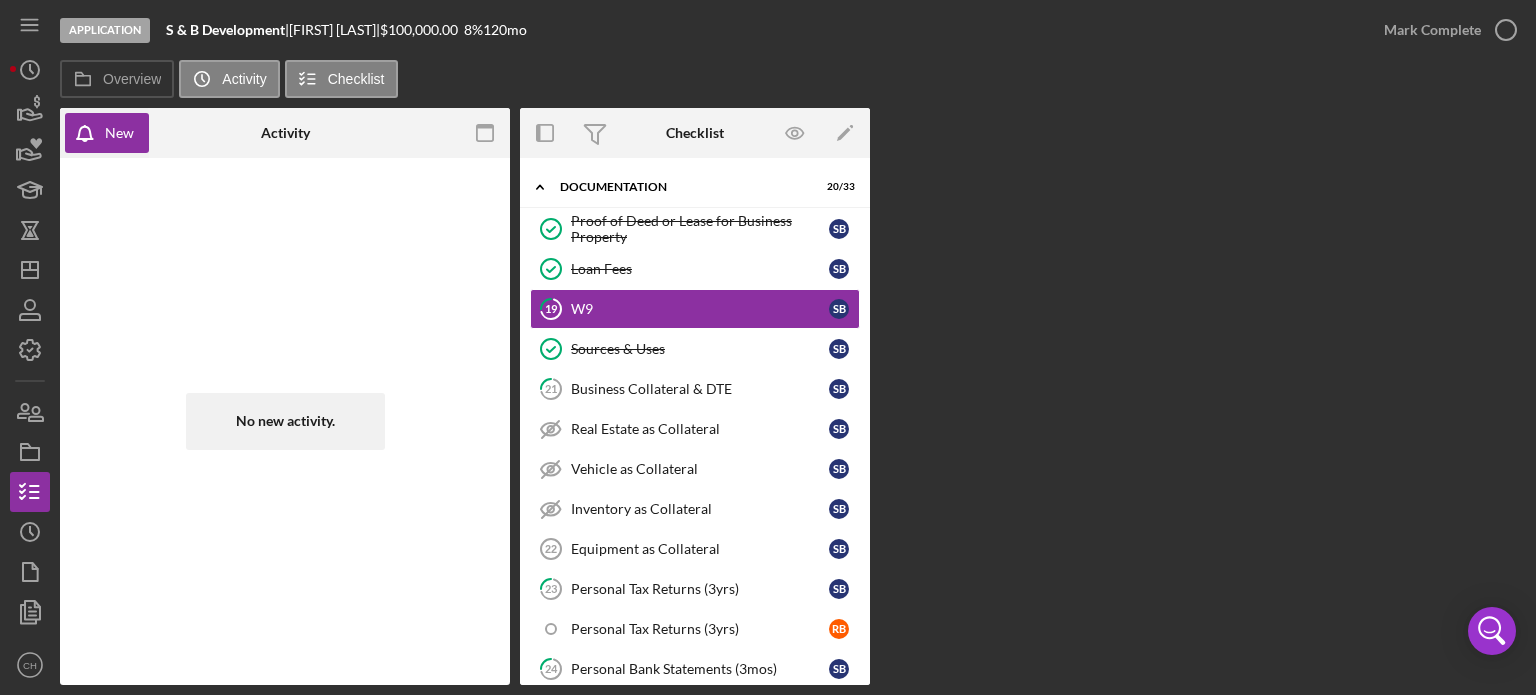 scroll, scrollTop: 1296, scrollLeft: 0, axis: vertical 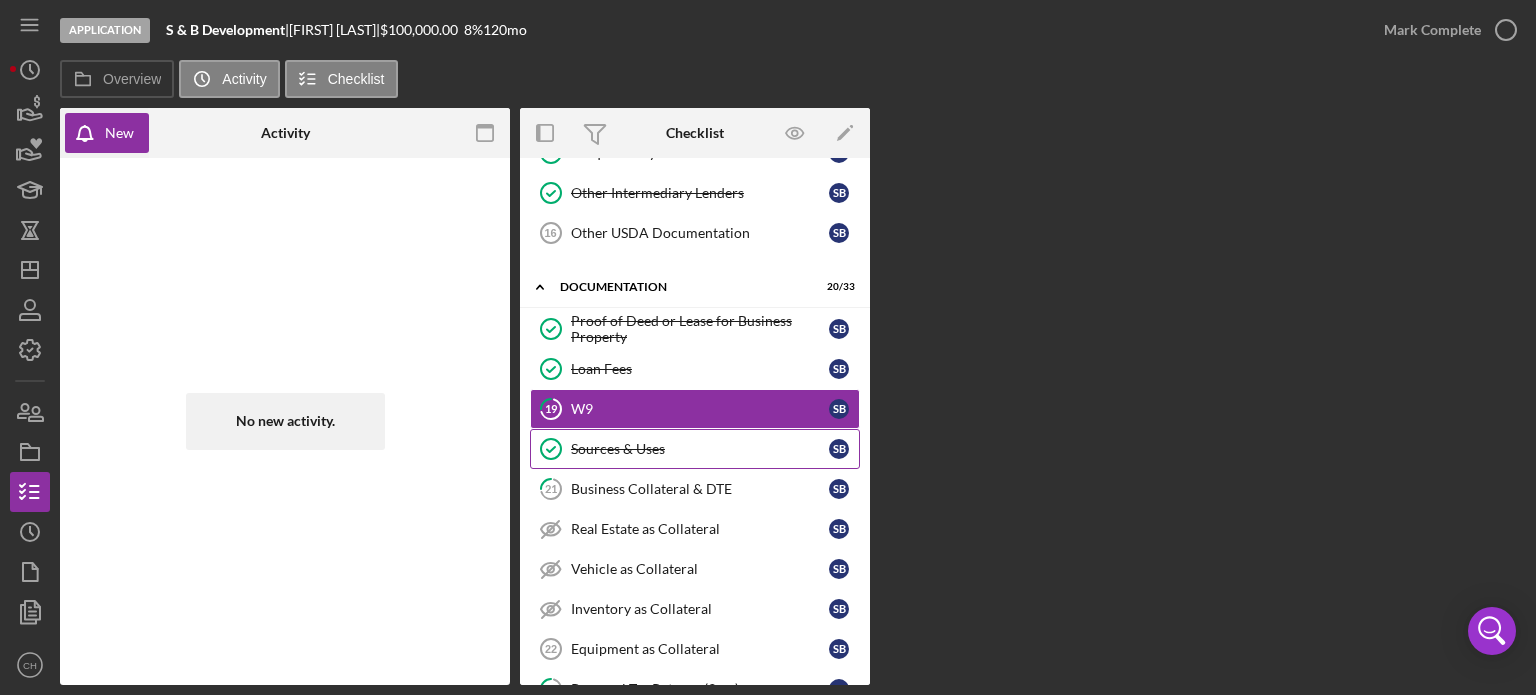click on "Sources & Uses  Sources & Uses  S B" at bounding box center [695, 449] 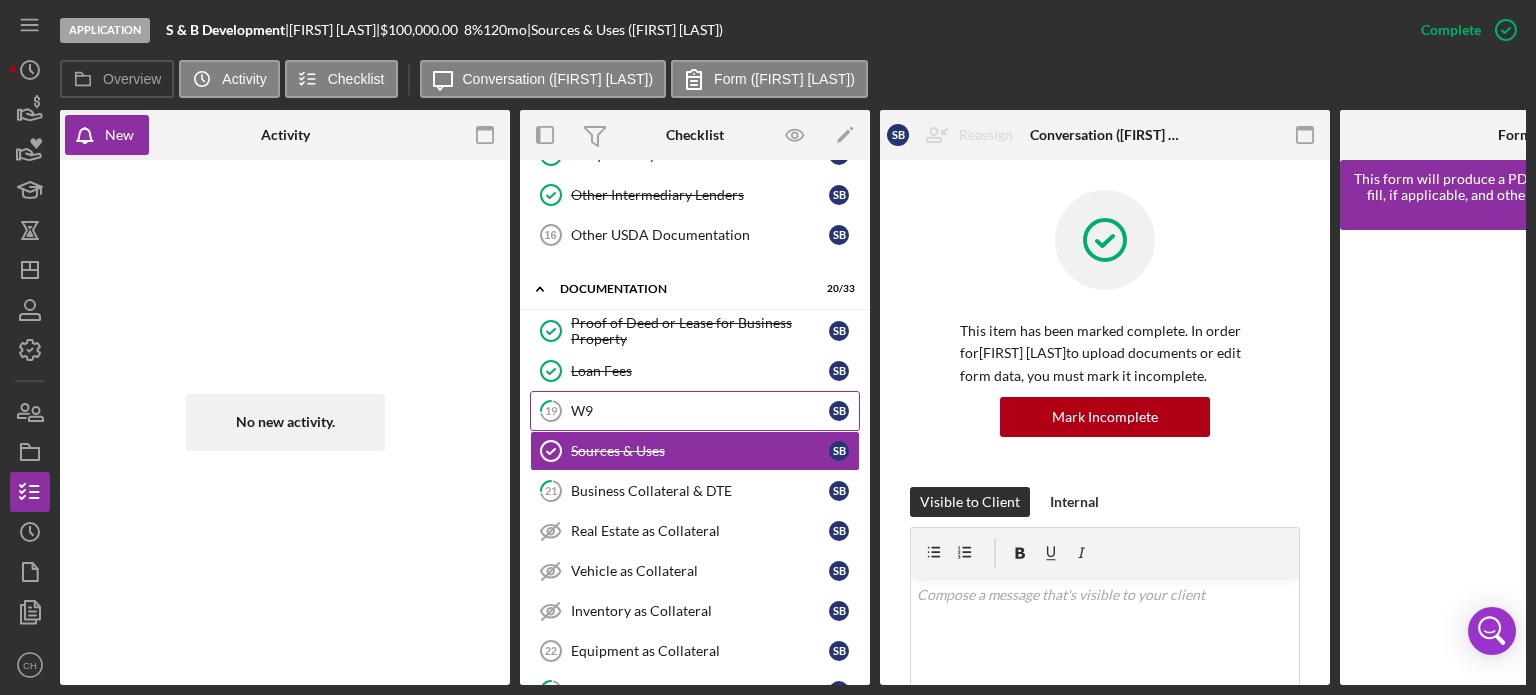 click on "19" 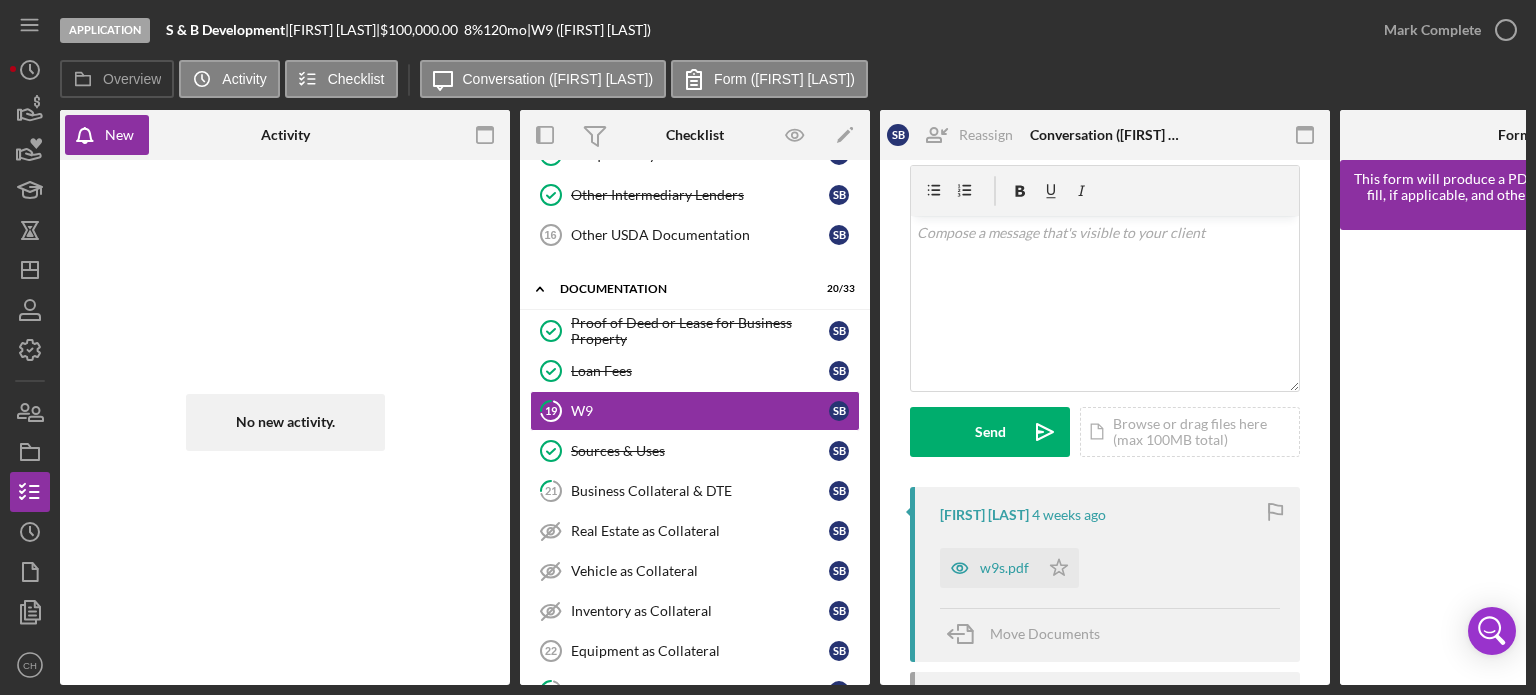 scroll, scrollTop: 100, scrollLeft: 0, axis: vertical 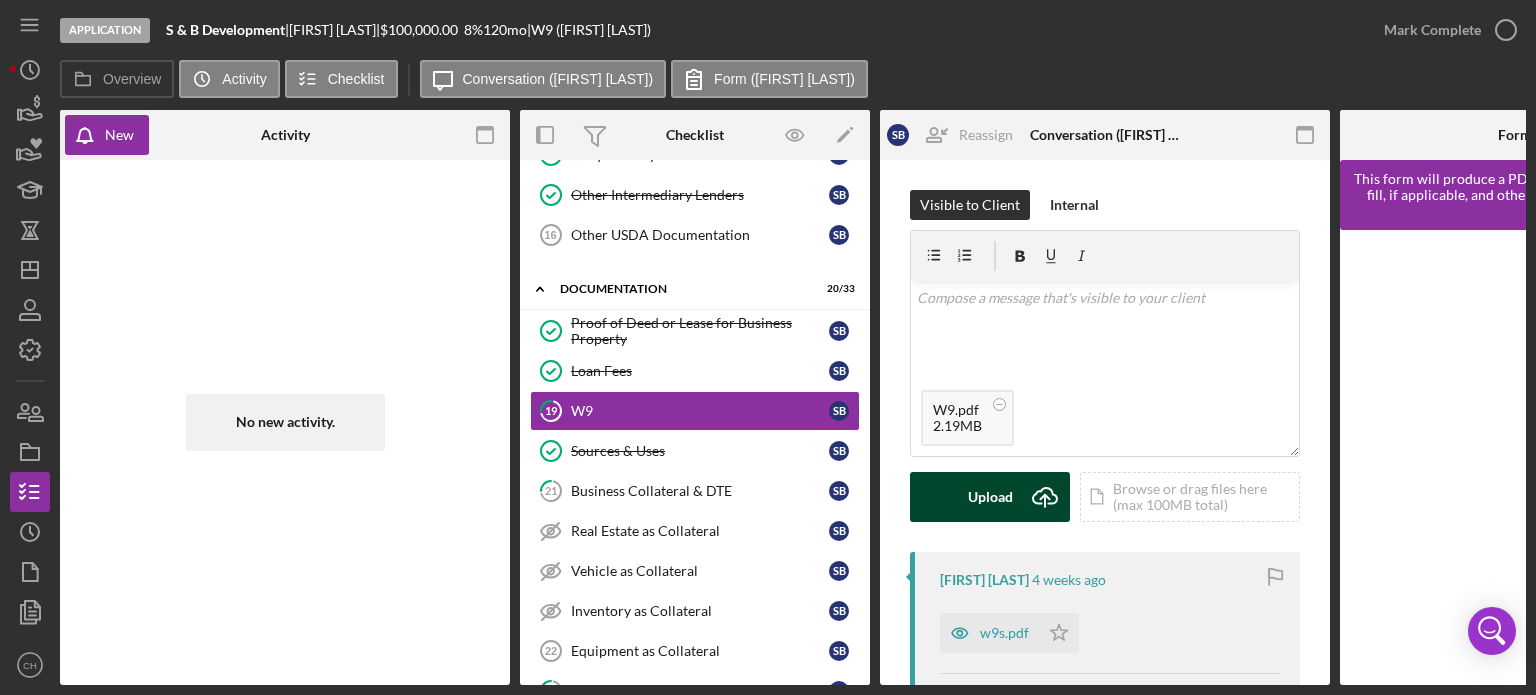 click on "Upload" at bounding box center [990, 497] 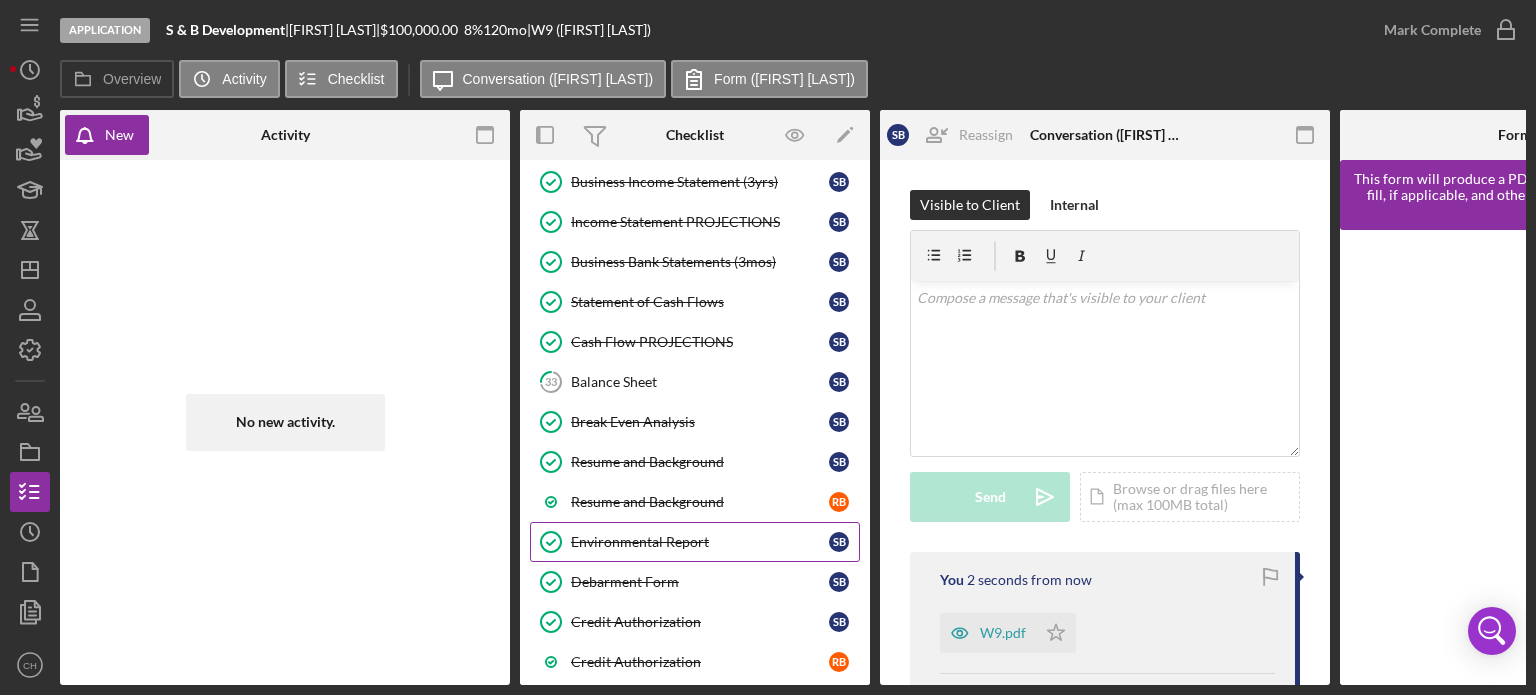 scroll, scrollTop: 2096, scrollLeft: 0, axis: vertical 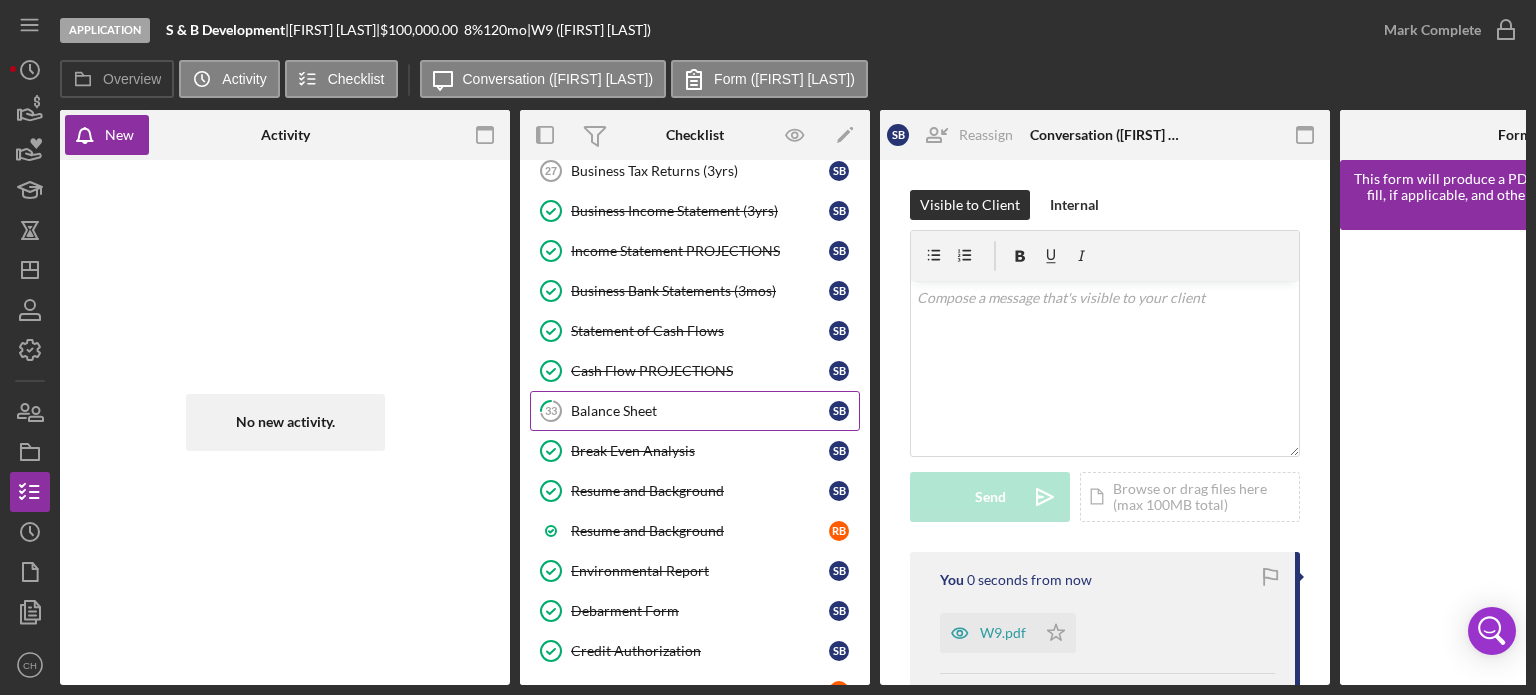 click on "Balance Sheet" at bounding box center [700, 411] 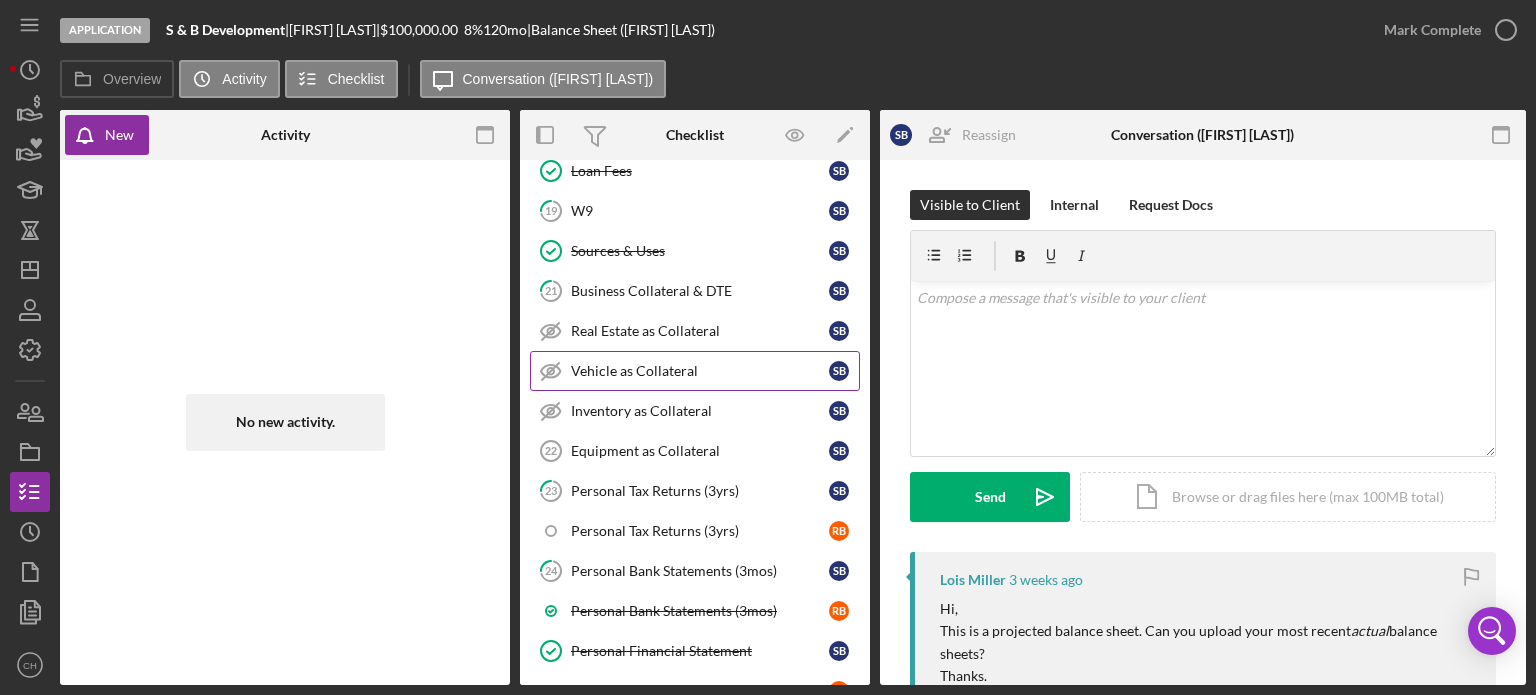 scroll, scrollTop: 1396, scrollLeft: 0, axis: vertical 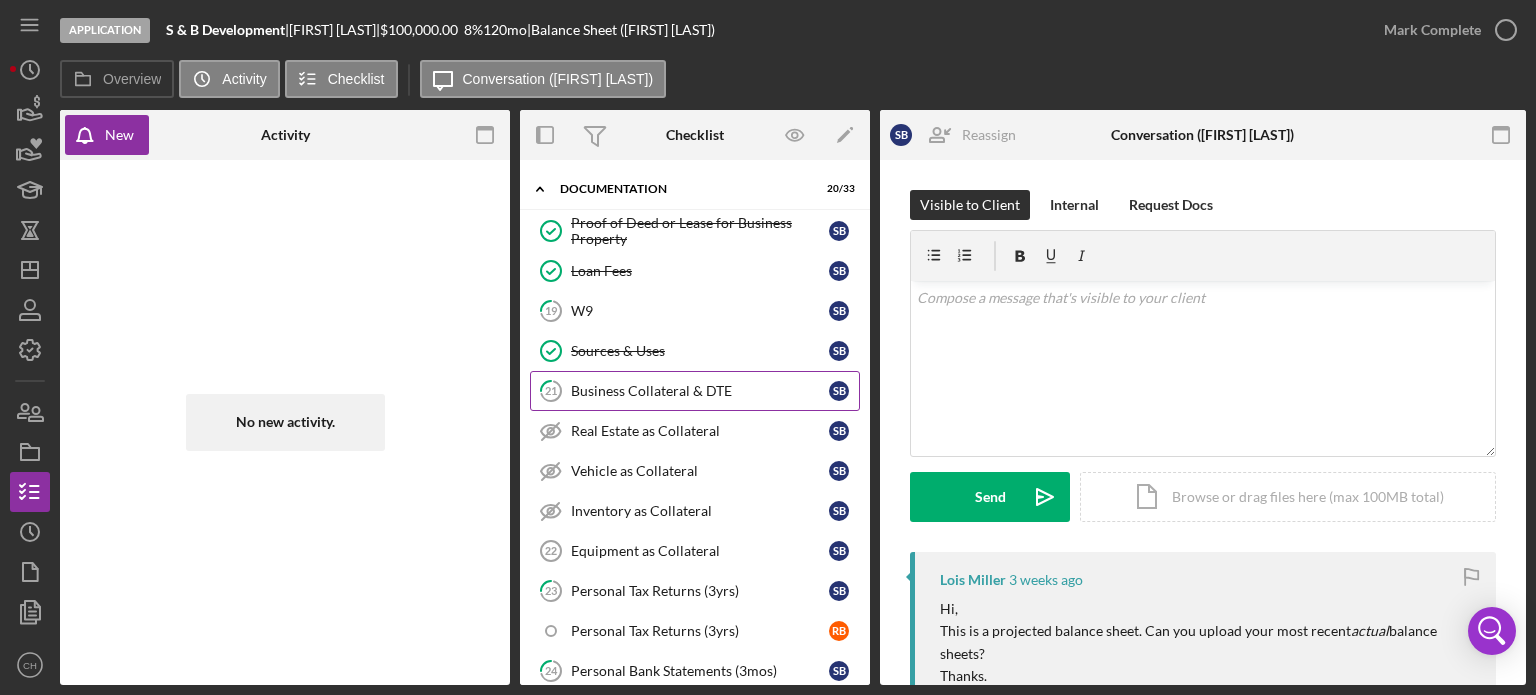 click on "21 Business Collateral & DTE S B" at bounding box center (695, 391) 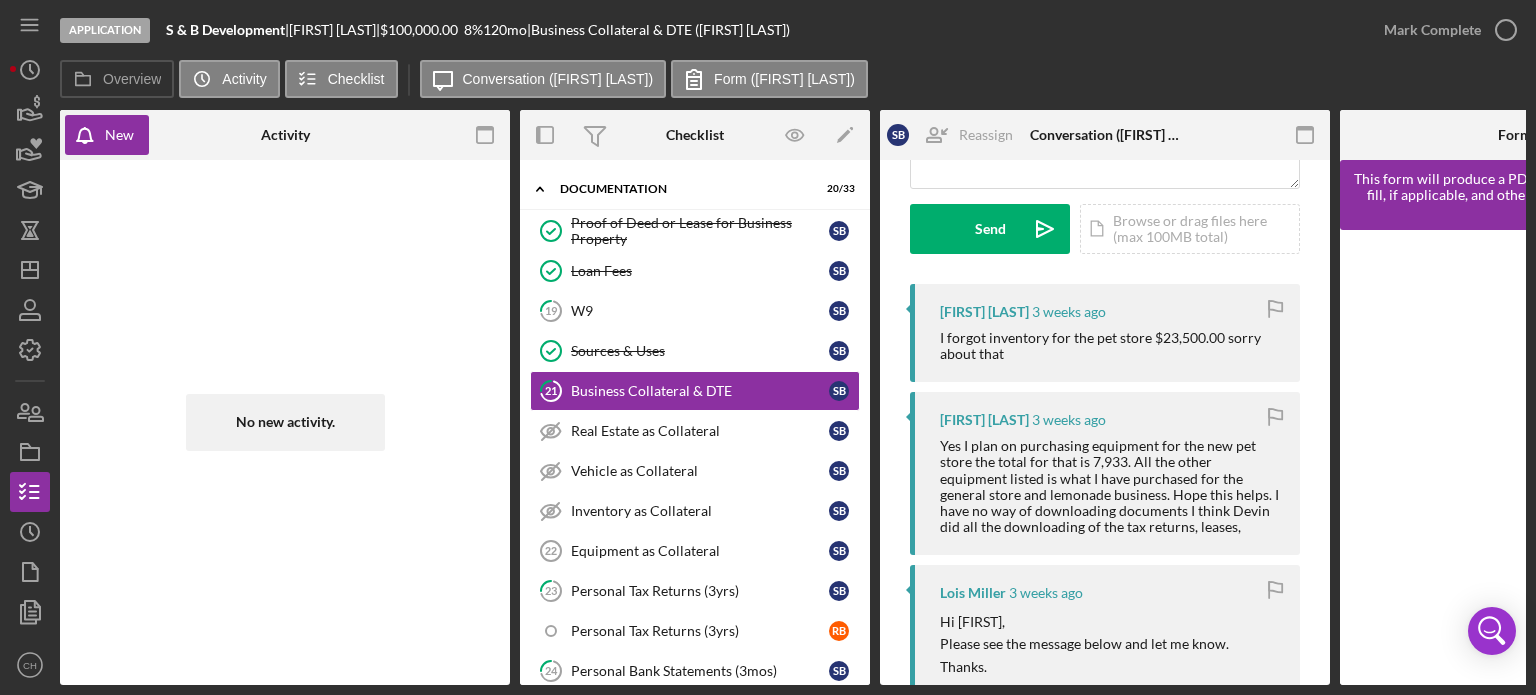 scroll, scrollTop: 300, scrollLeft: 0, axis: vertical 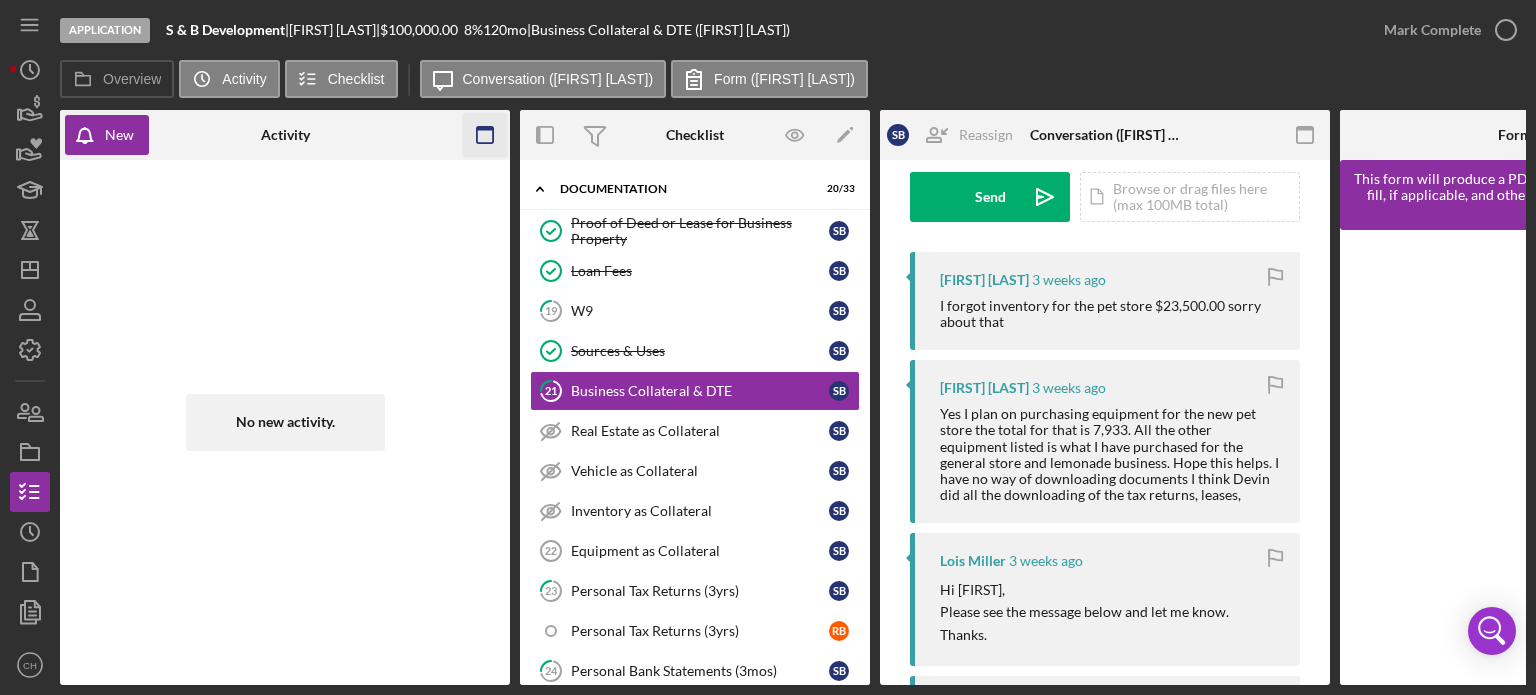 click 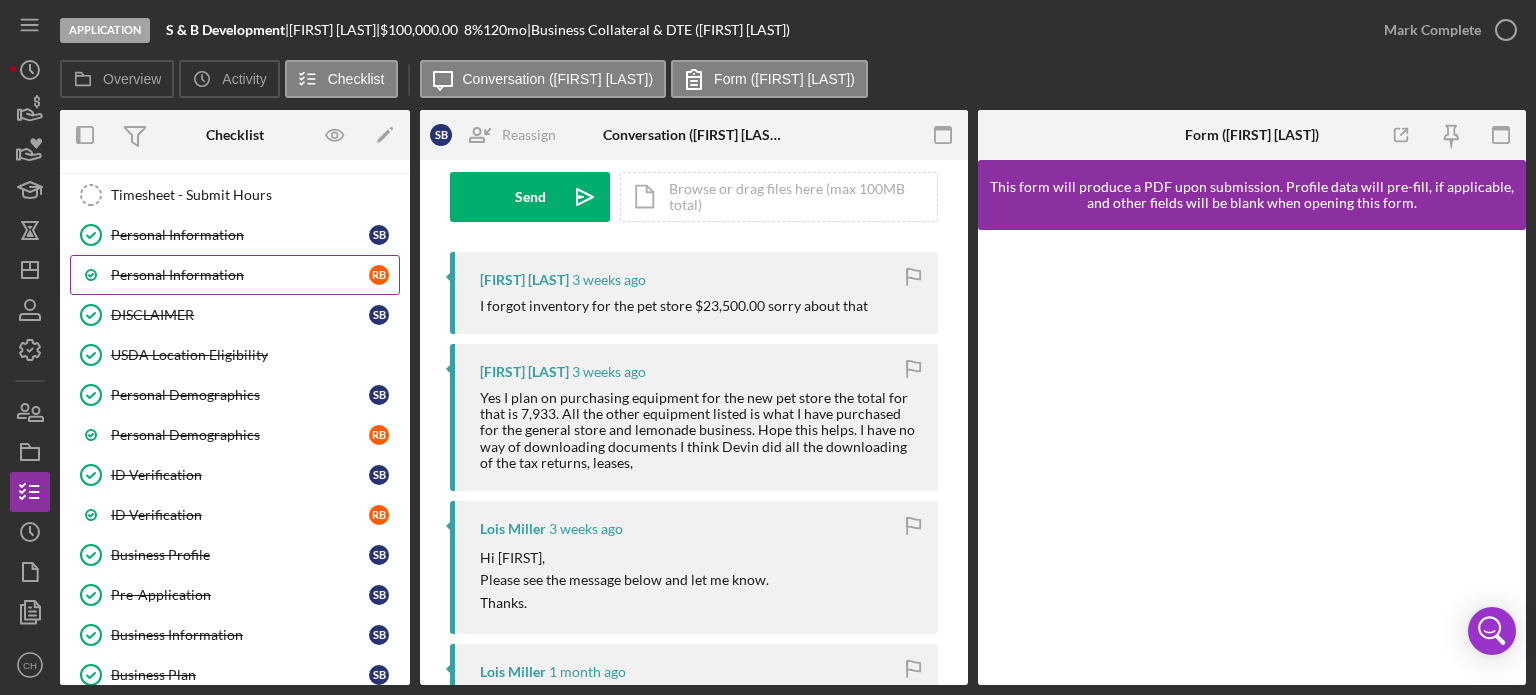 scroll, scrollTop: 0, scrollLeft: 0, axis: both 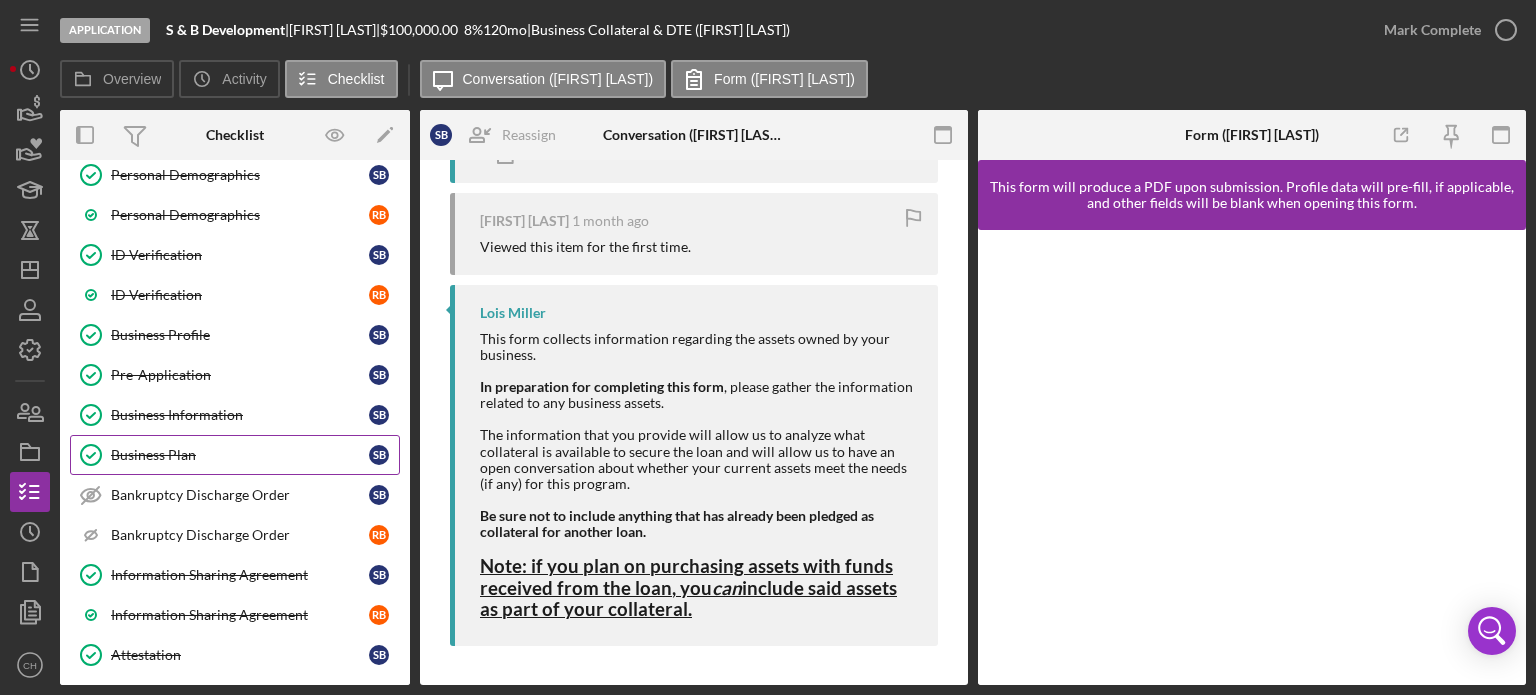 click on "Business Plan" at bounding box center [240, 455] 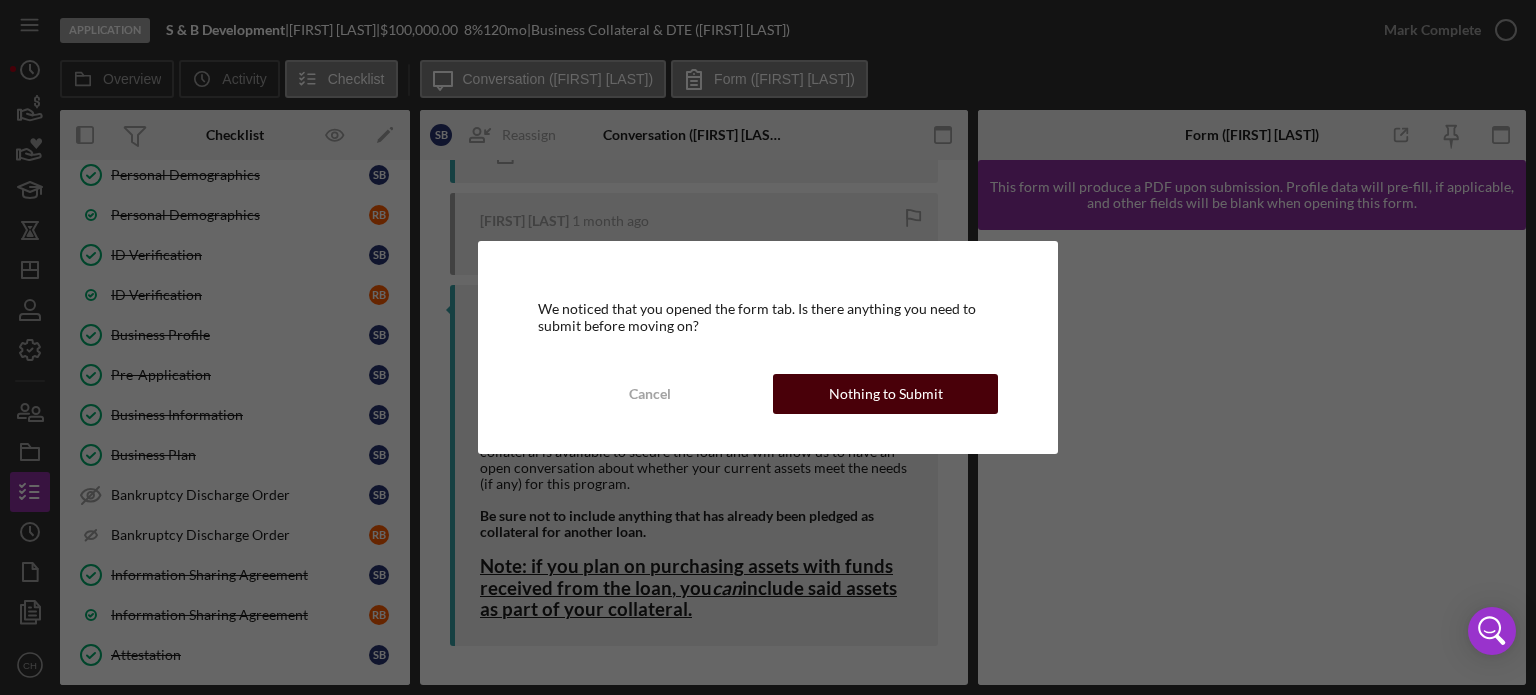 click on "Nothing to Submit" at bounding box center [886, 394] 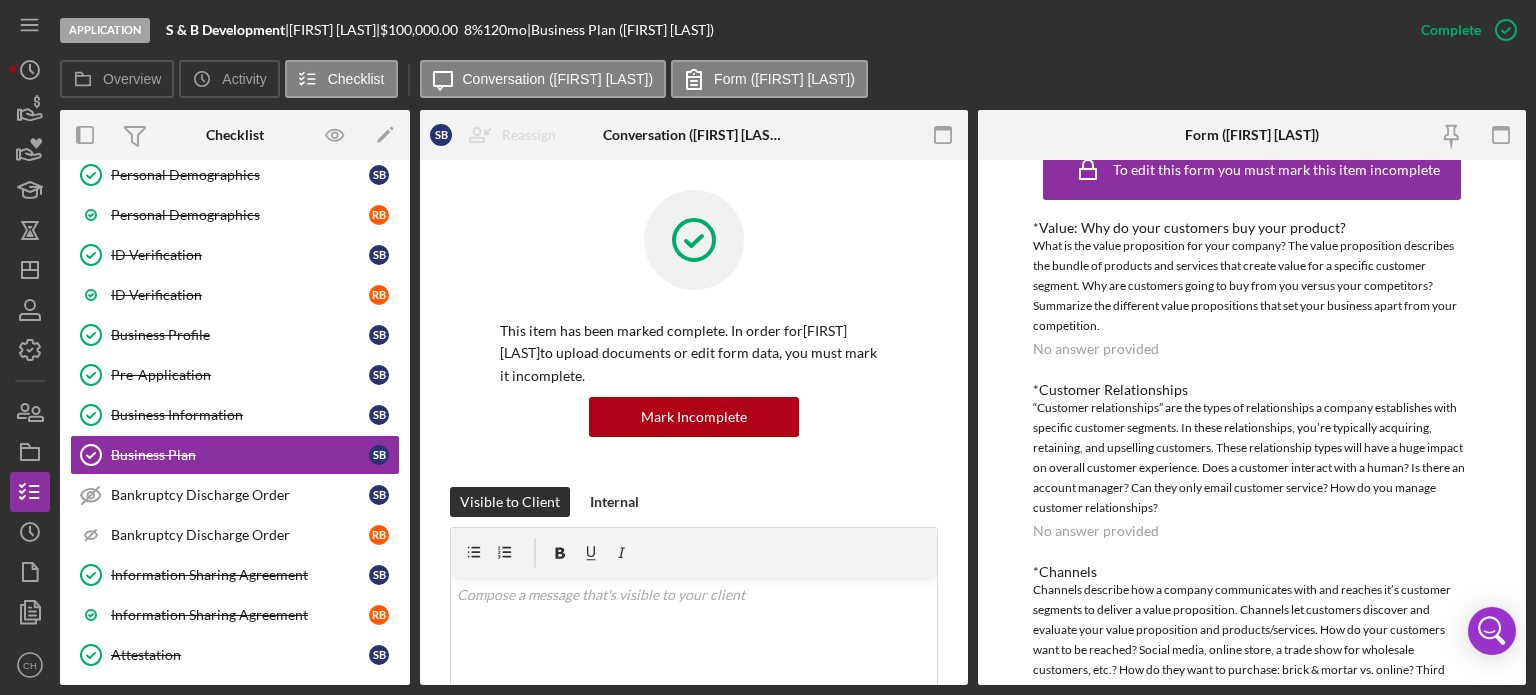 scroll, scrollTop: 0, scrollLeft: 0, axis: both 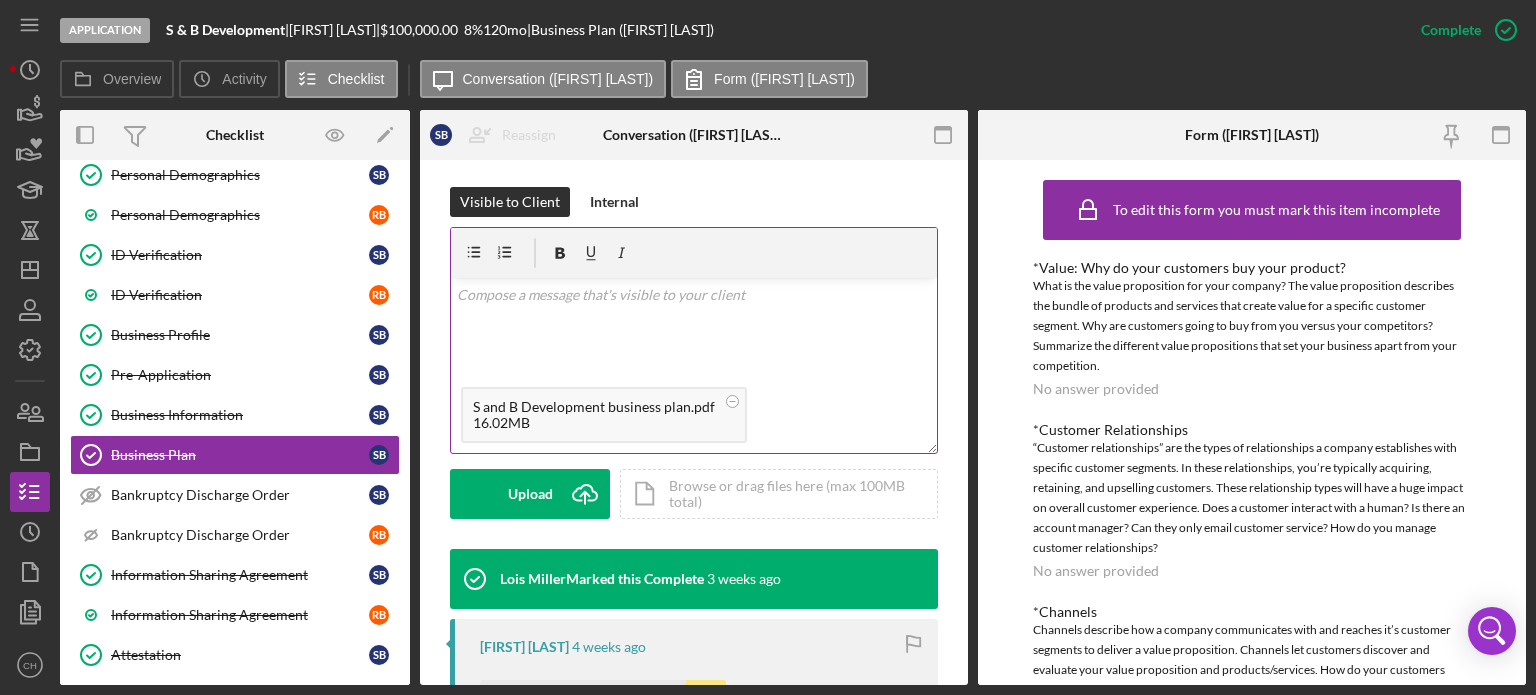 click on "v Color teal Color pink Remove color Add row above Add row below Add column before Add column after Merge cells Split cells Remove column Remove row Remove table" at bounding box center [694, 327] 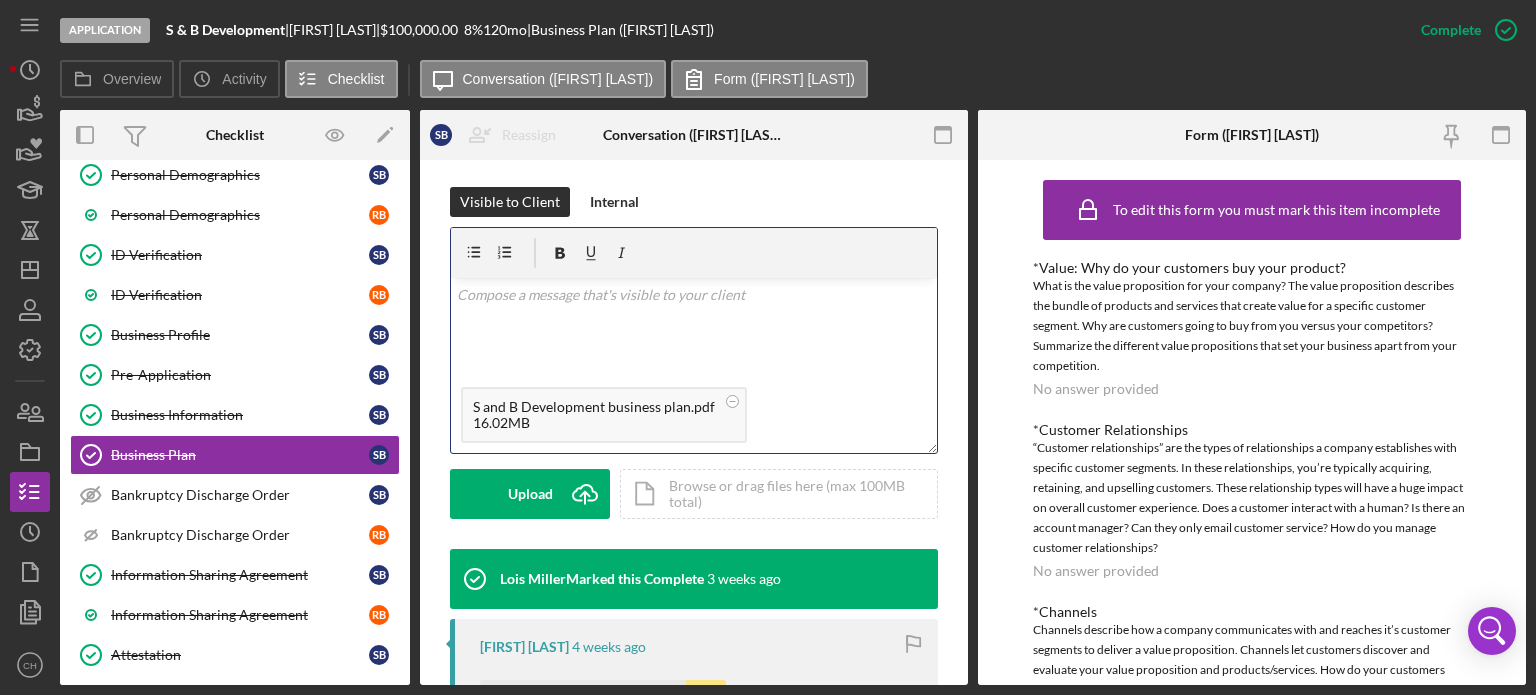 type 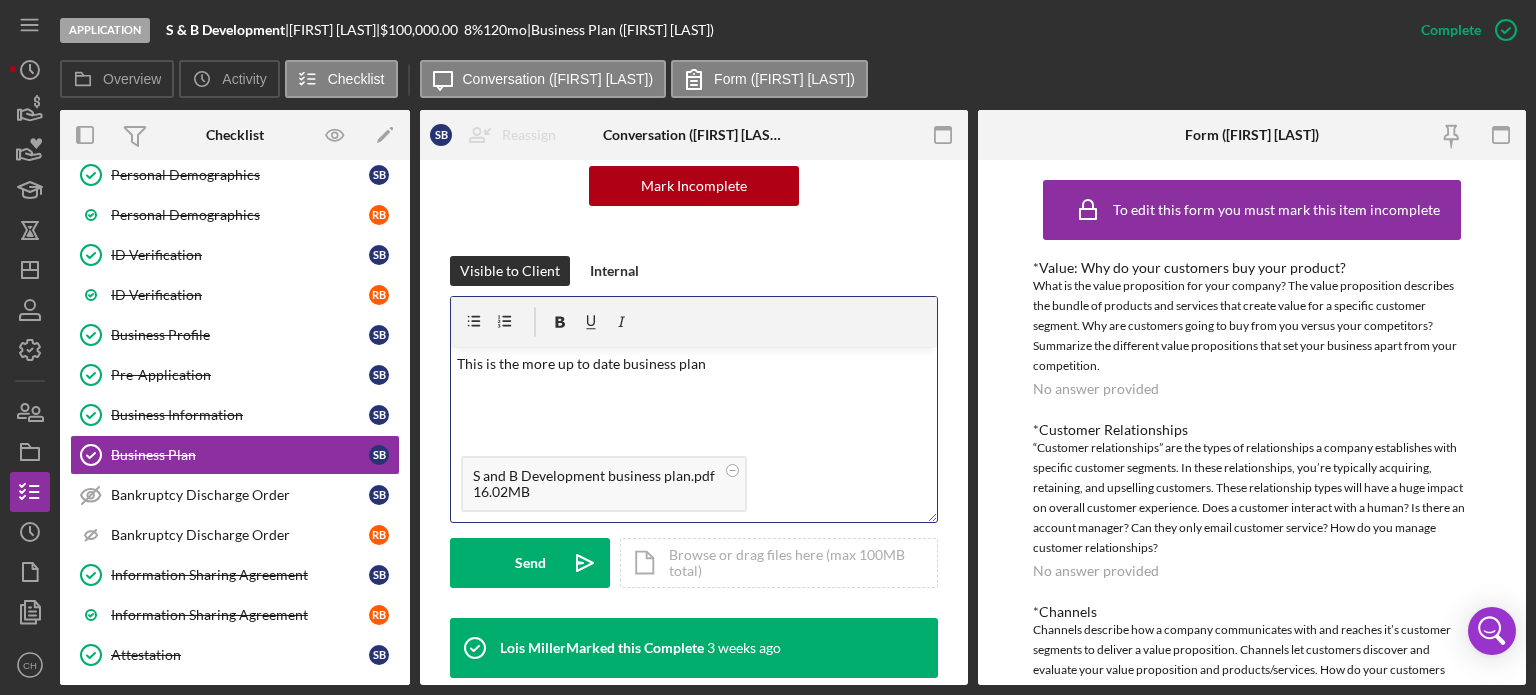 scroll, scrollTop: 200, scrollLeft: 0, axis: vertical 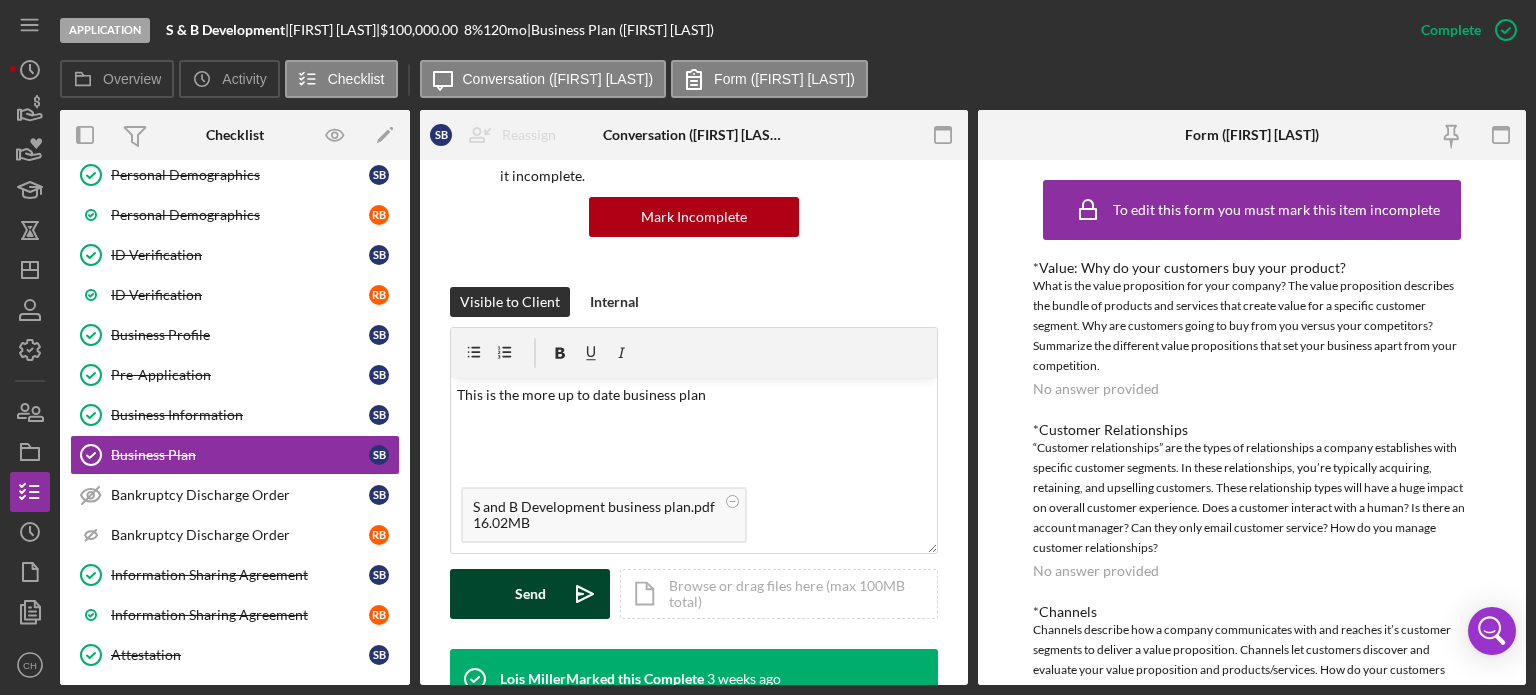 click on "Send Icon/icon-invite-send" at bounding box center [530, 594] 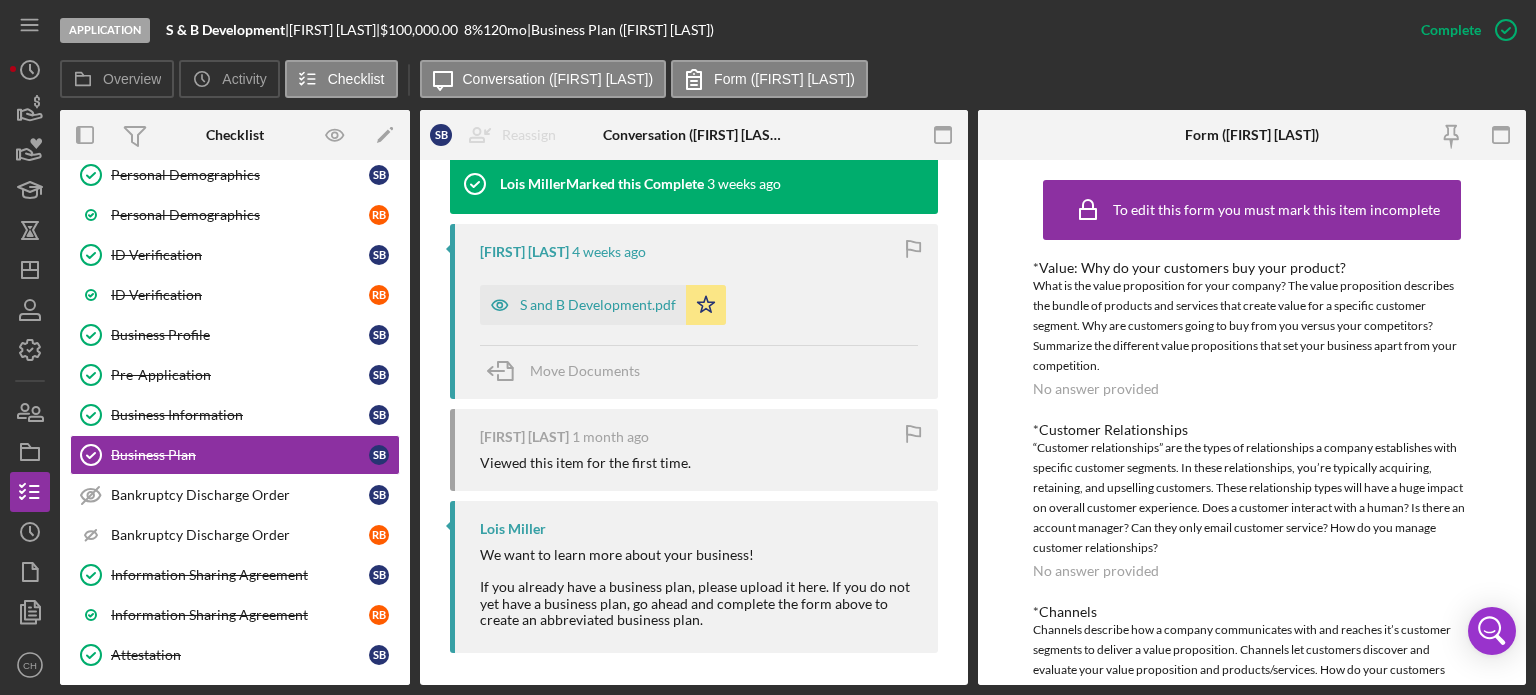 scroll, scrollTop: 909, scrollLeft: 0, axis: vertical 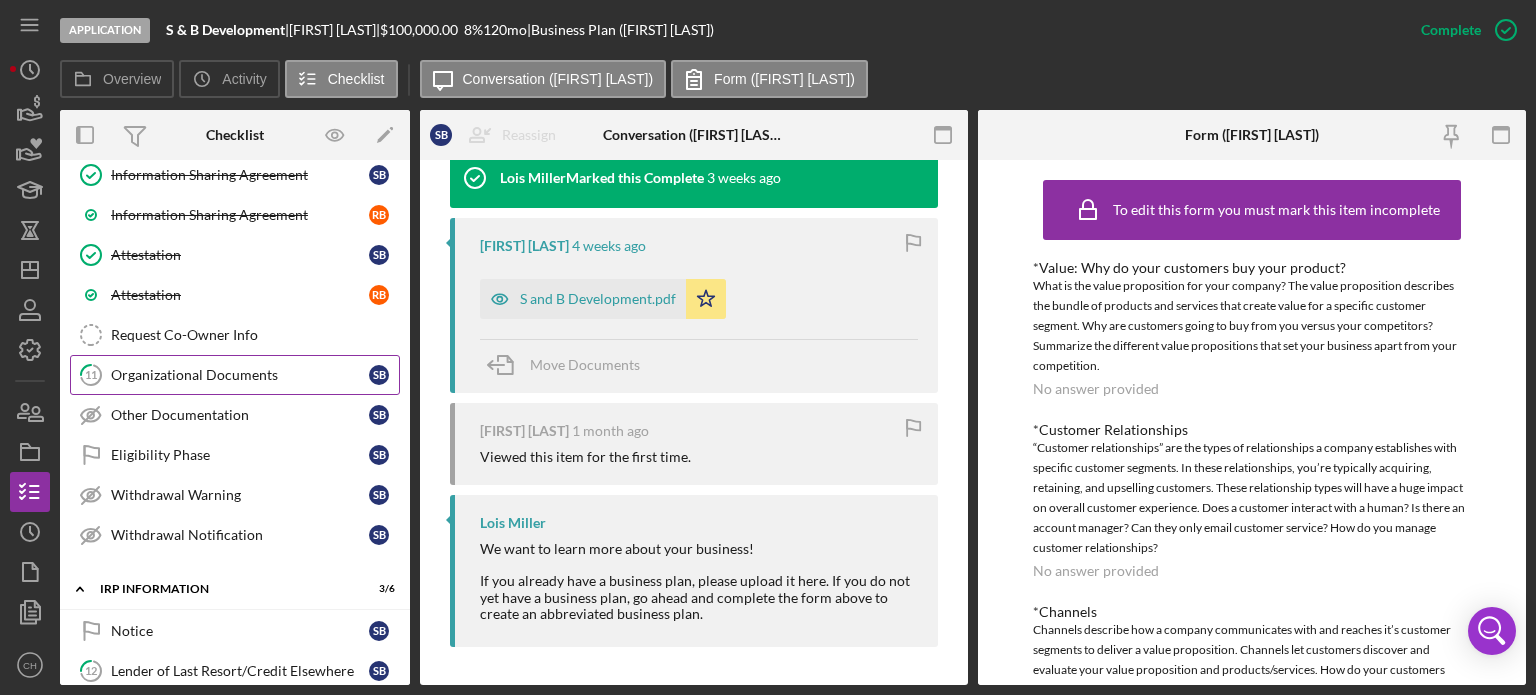 click on "Organizational Documents" at bounding box center [240, 375] 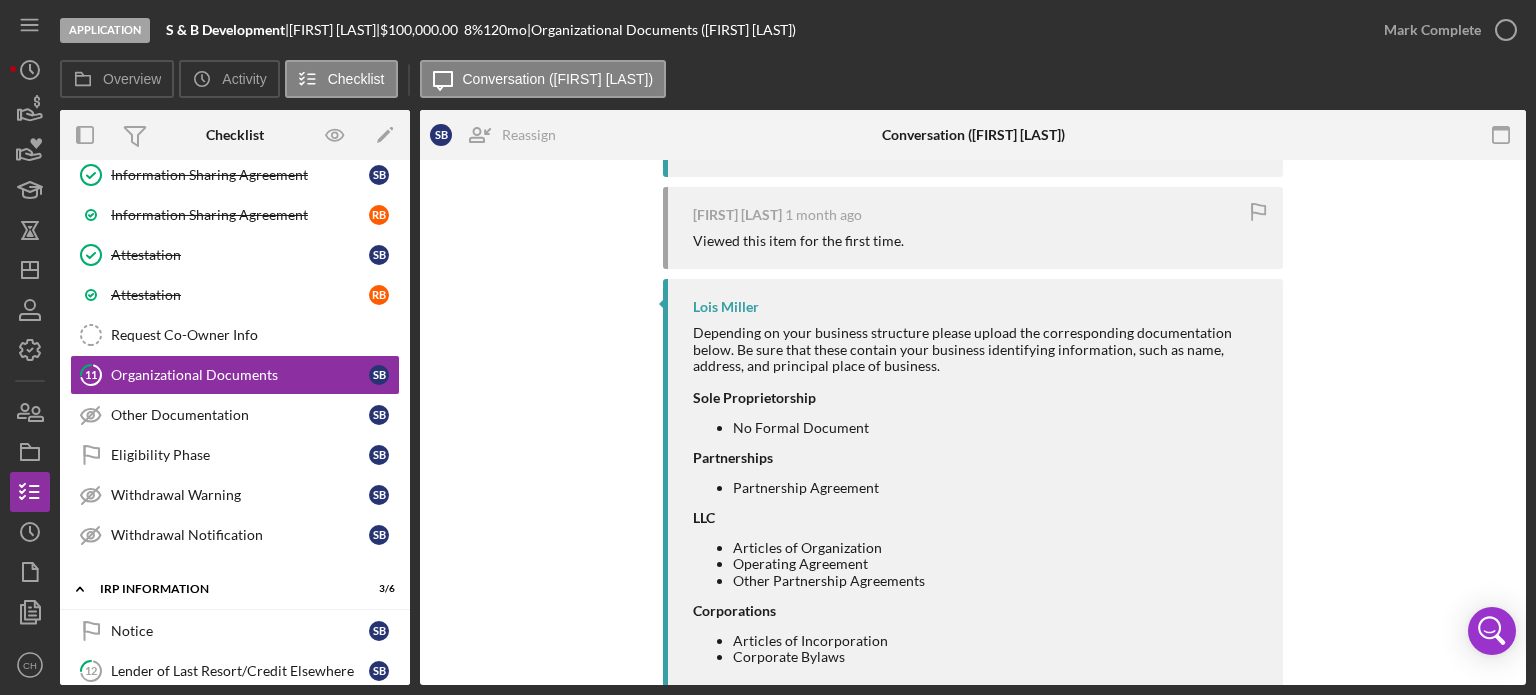 scroll, scrollTop: 658, scrollLeft: 0, axis: vertical 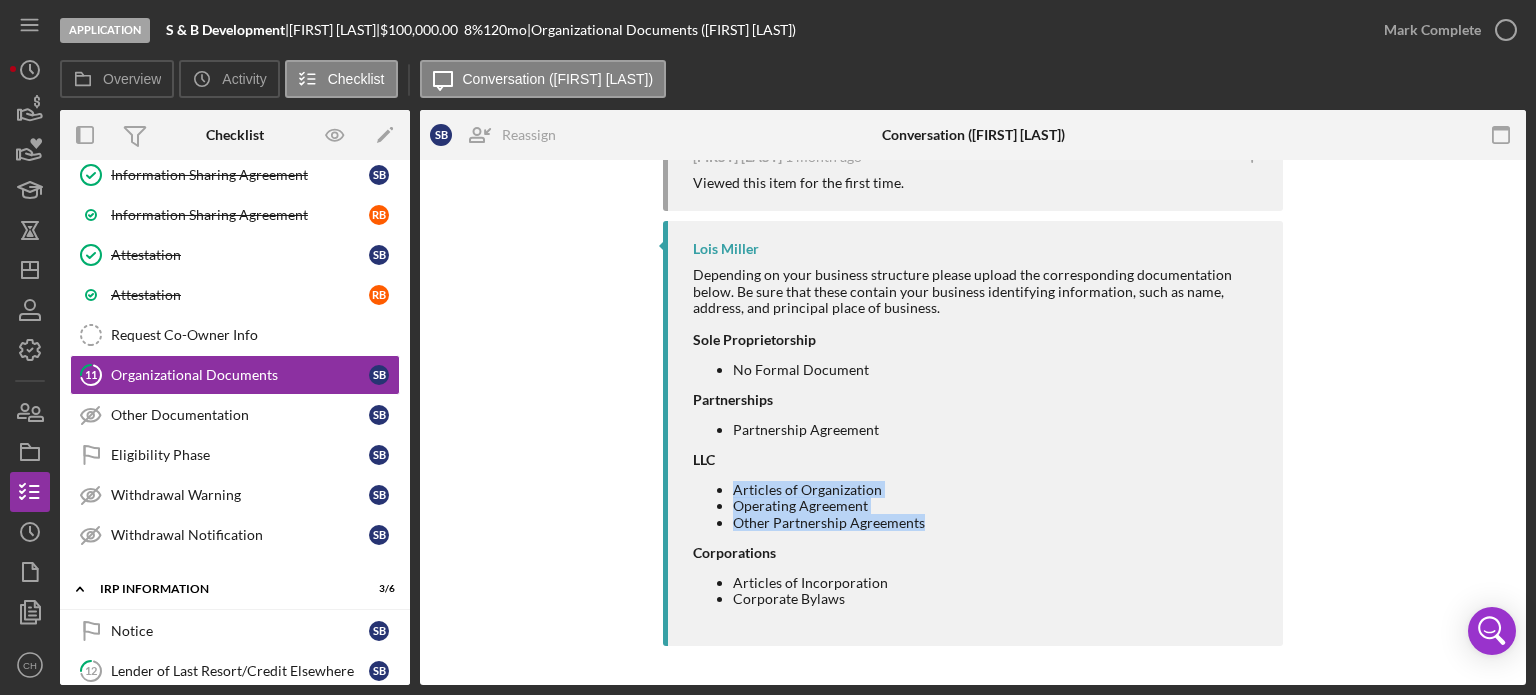 drag, startPoint x: 933, startPoint y: 520, endPoint x: 717, endPoint y: 481, distance: 219.4926 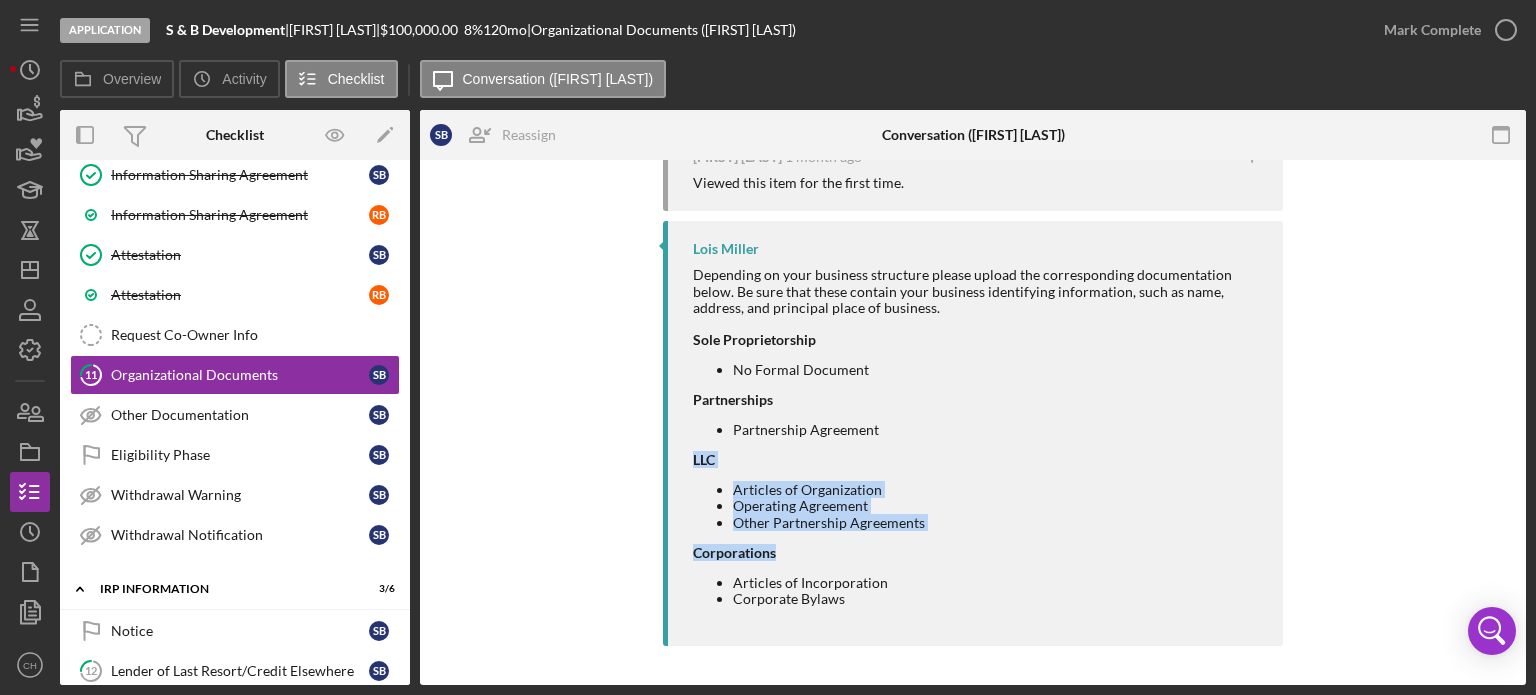 drag, startPoint x: 923, startPoint y: 527, endPoint x: 684, endPoint y: 458, distance: 248.76093 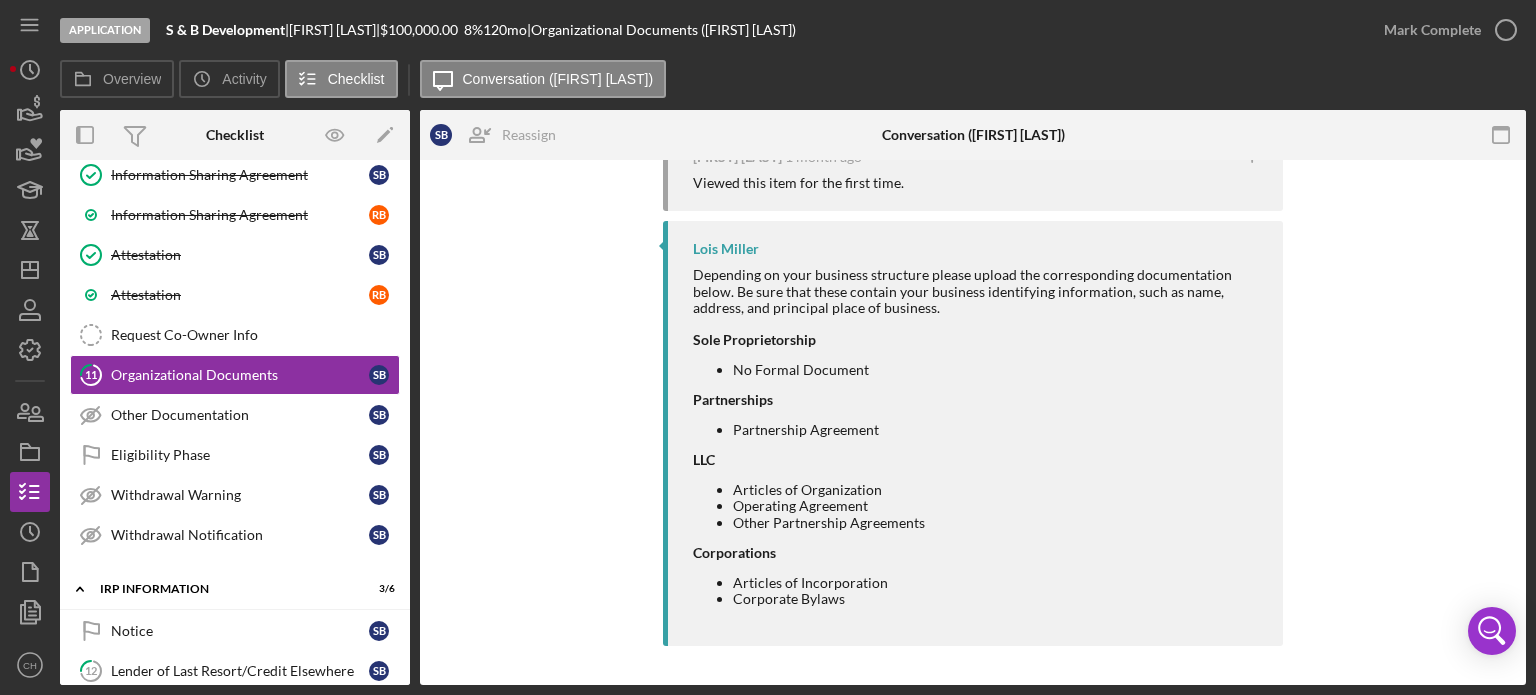 click on "Articles of Incorporation" at bounding box center [998, 583] 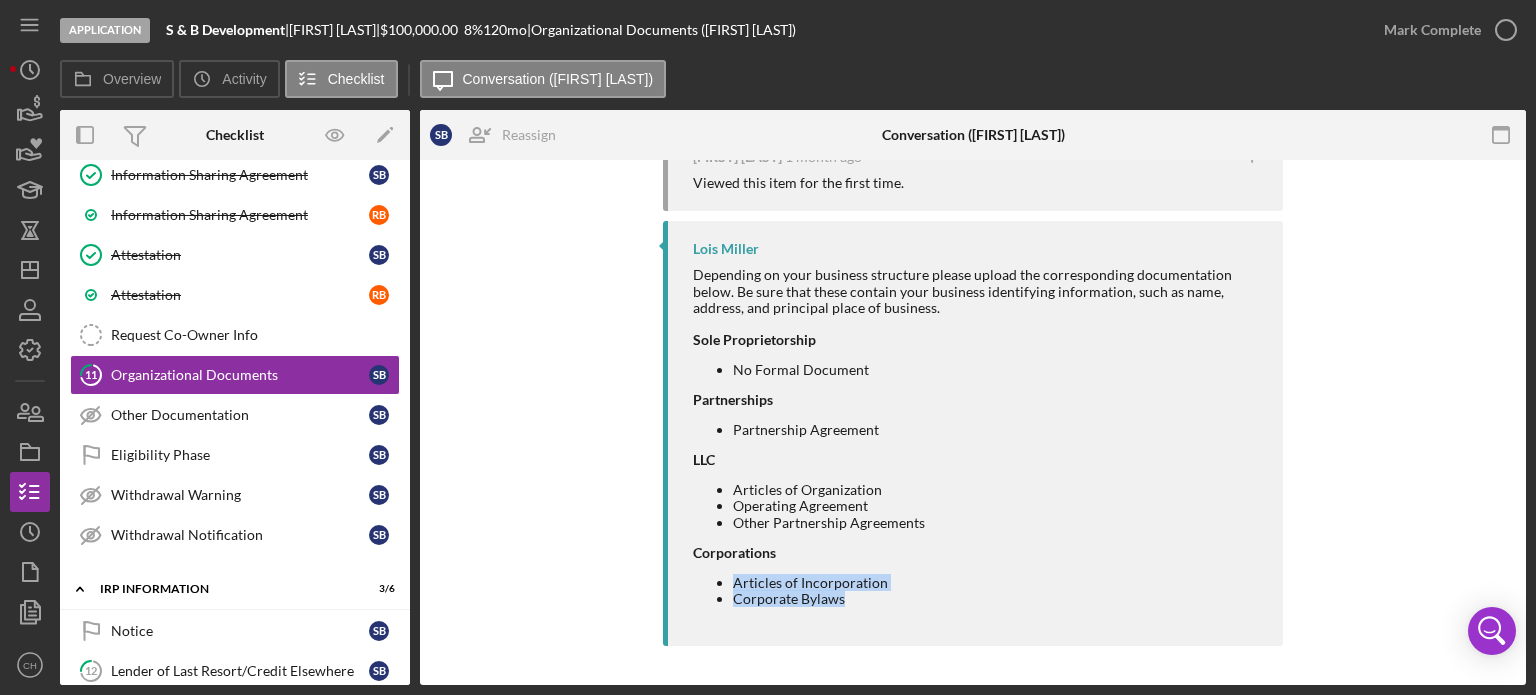 drag, startPoint x: 842, startPoint y: 599, endPoint x: 722, endPoint y: 579, distance: 121.65525 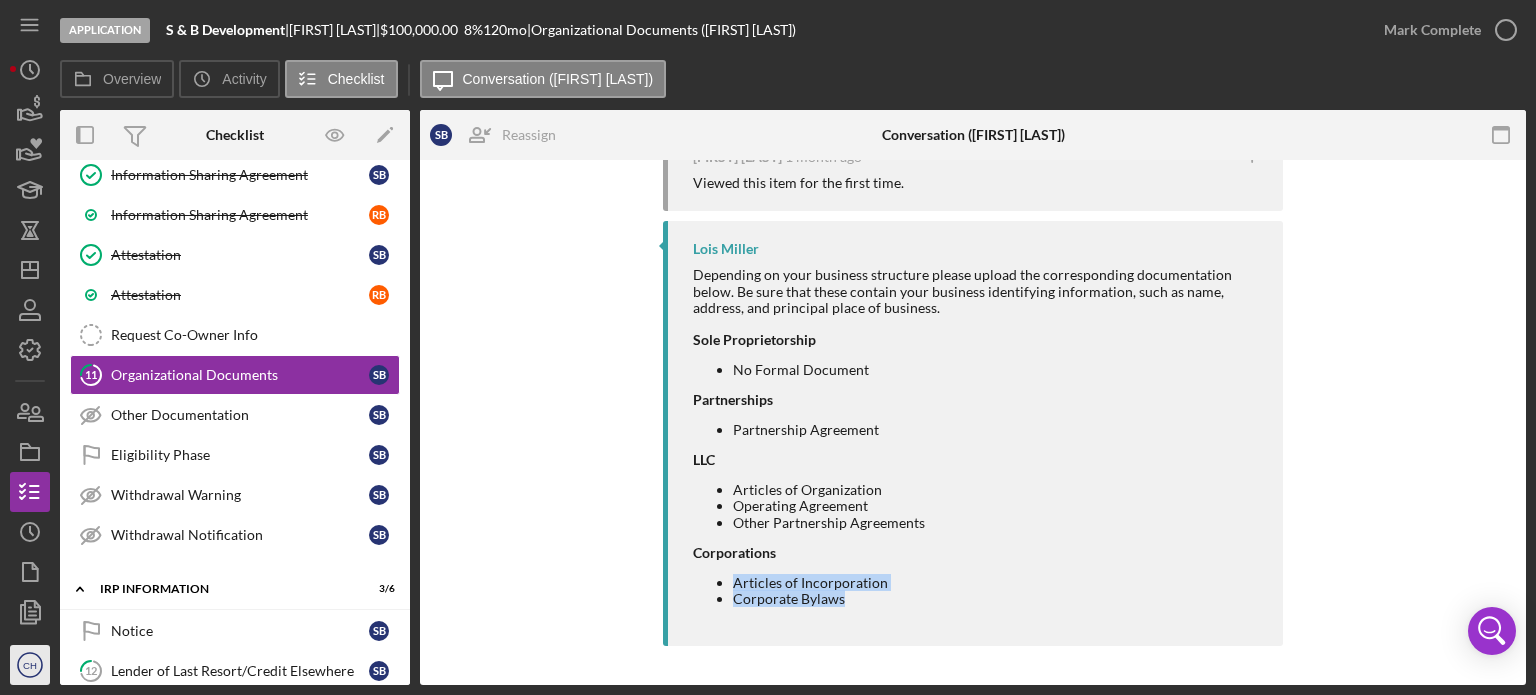copy on "Articles of Incorporation
Corporate Bylaws" 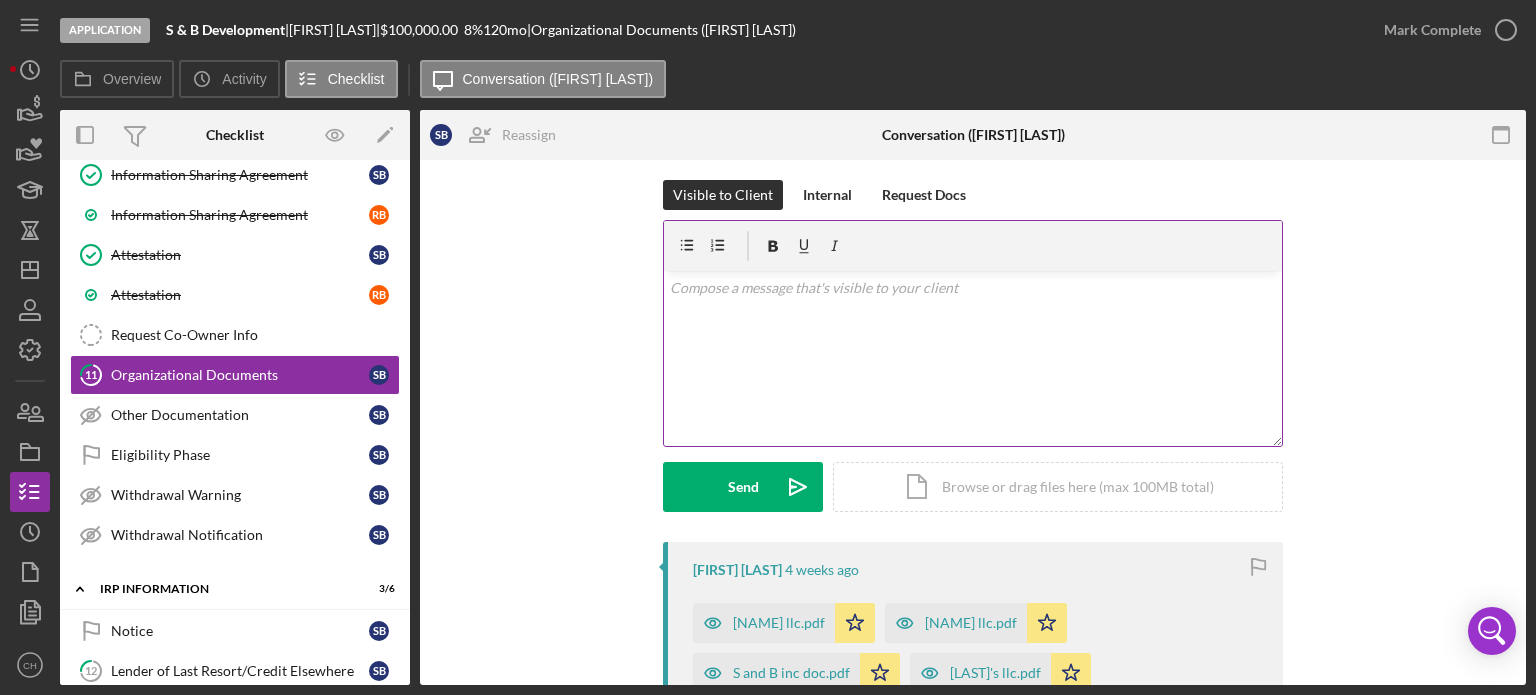 scroll, scrollTop: 0, scrollLeft: 0, axis: both 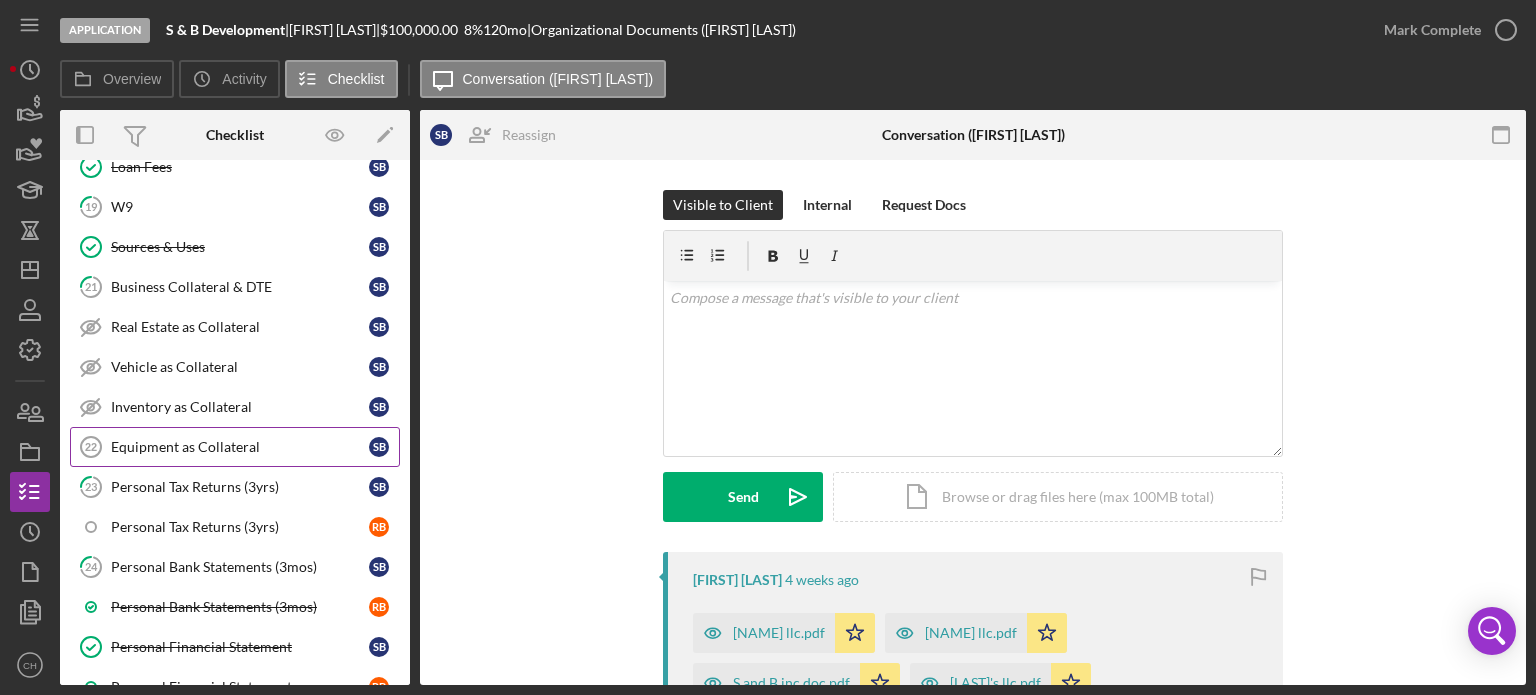 click on "Equipment as Collateral" at bounding box center [240, 447] 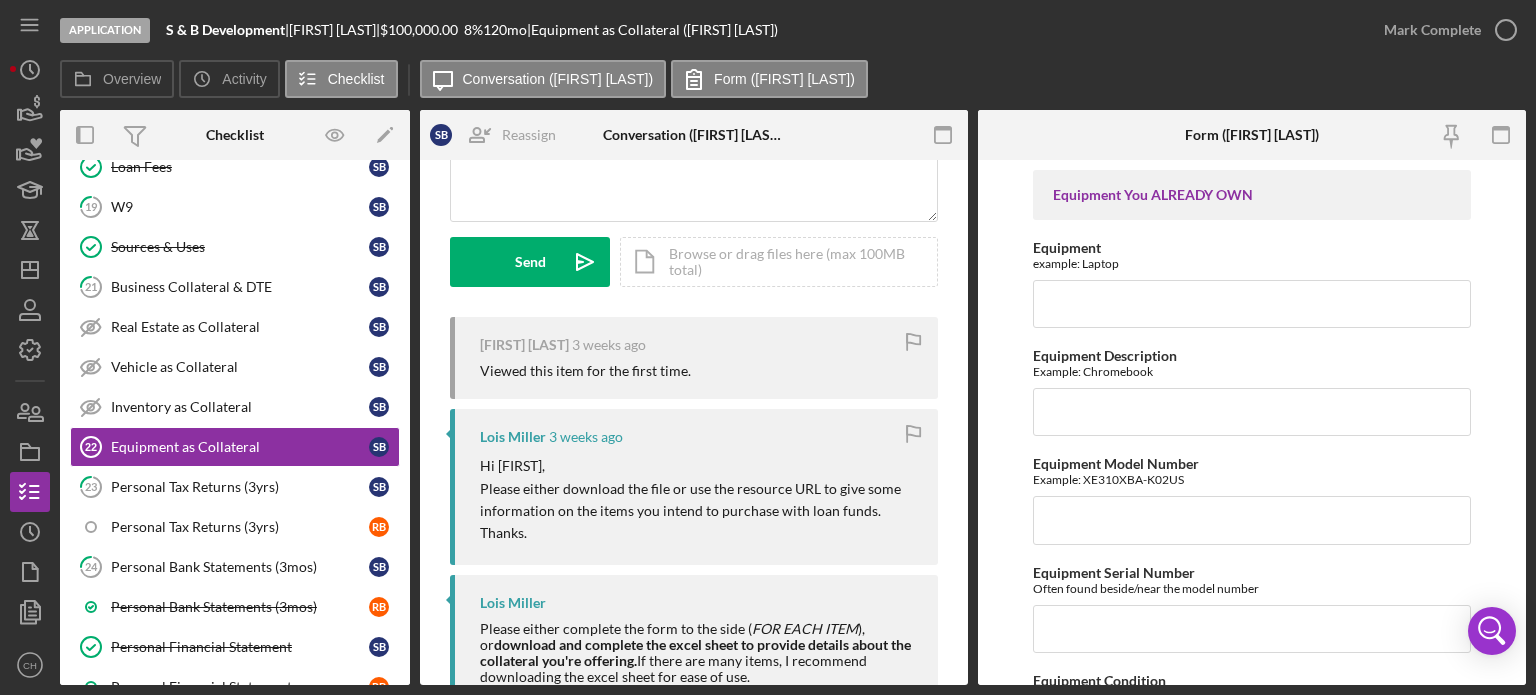 scroll, scrollTop: 0, scrollLeft: 0, axis: both 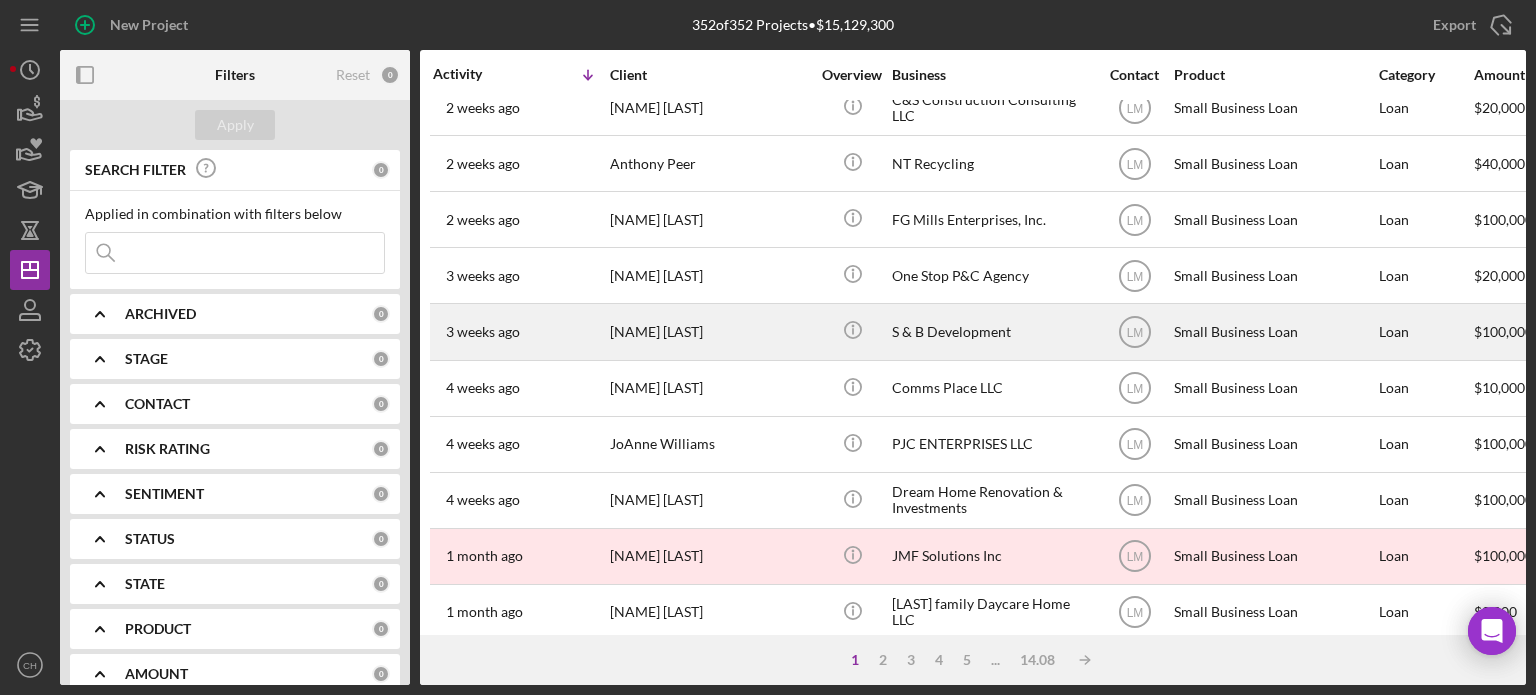 click on "[NAME] [LAST]" at bounding box center (710, 331) 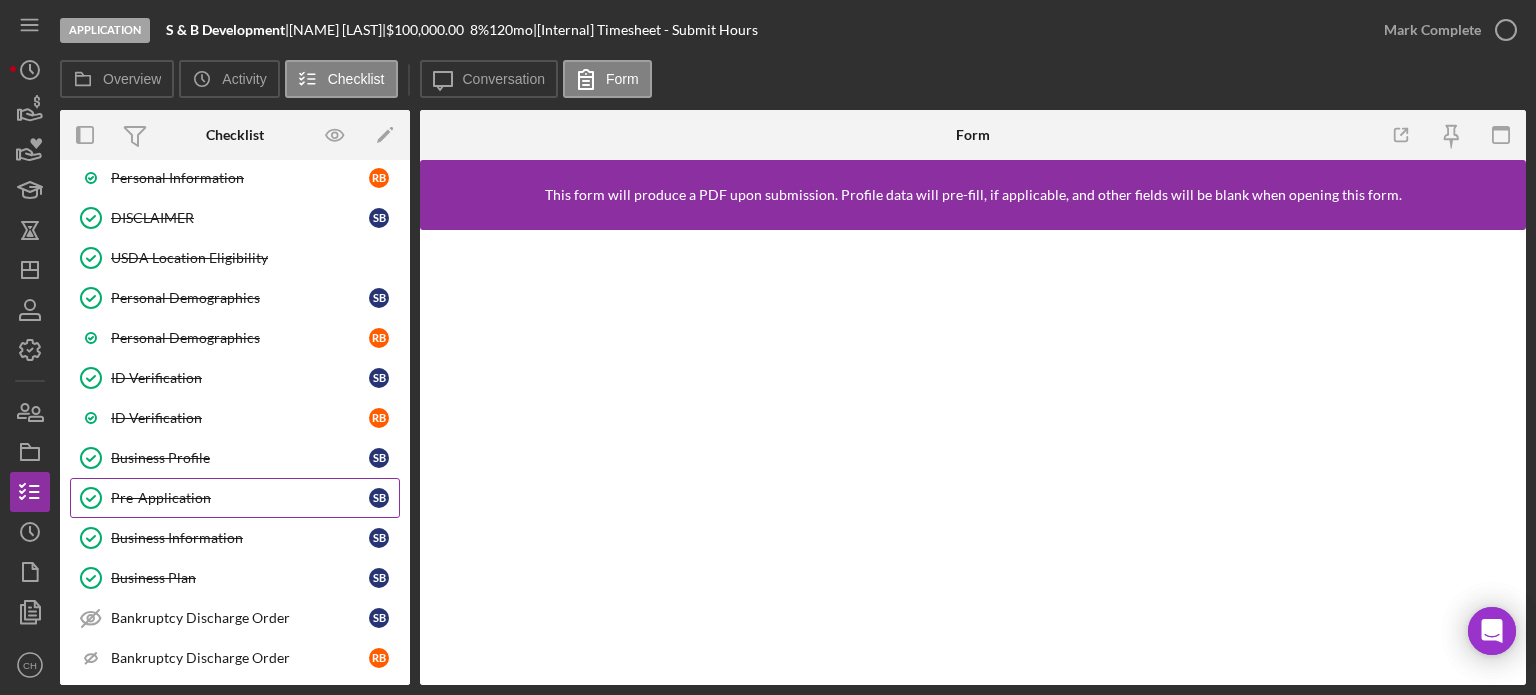 scroll, scrollTop: 300, scrollLeft: 0, axis: vertical 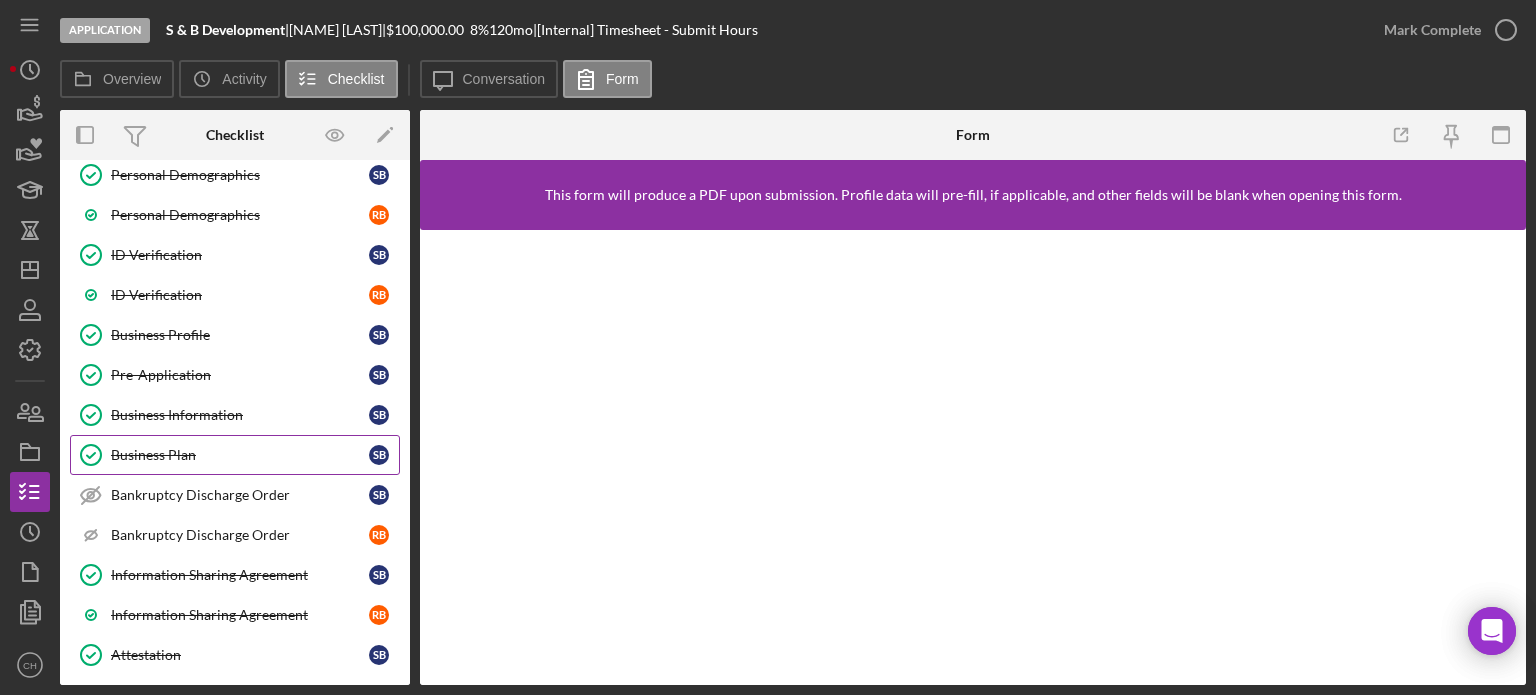 click on "Business Plan" at bounding box center [240, 455] 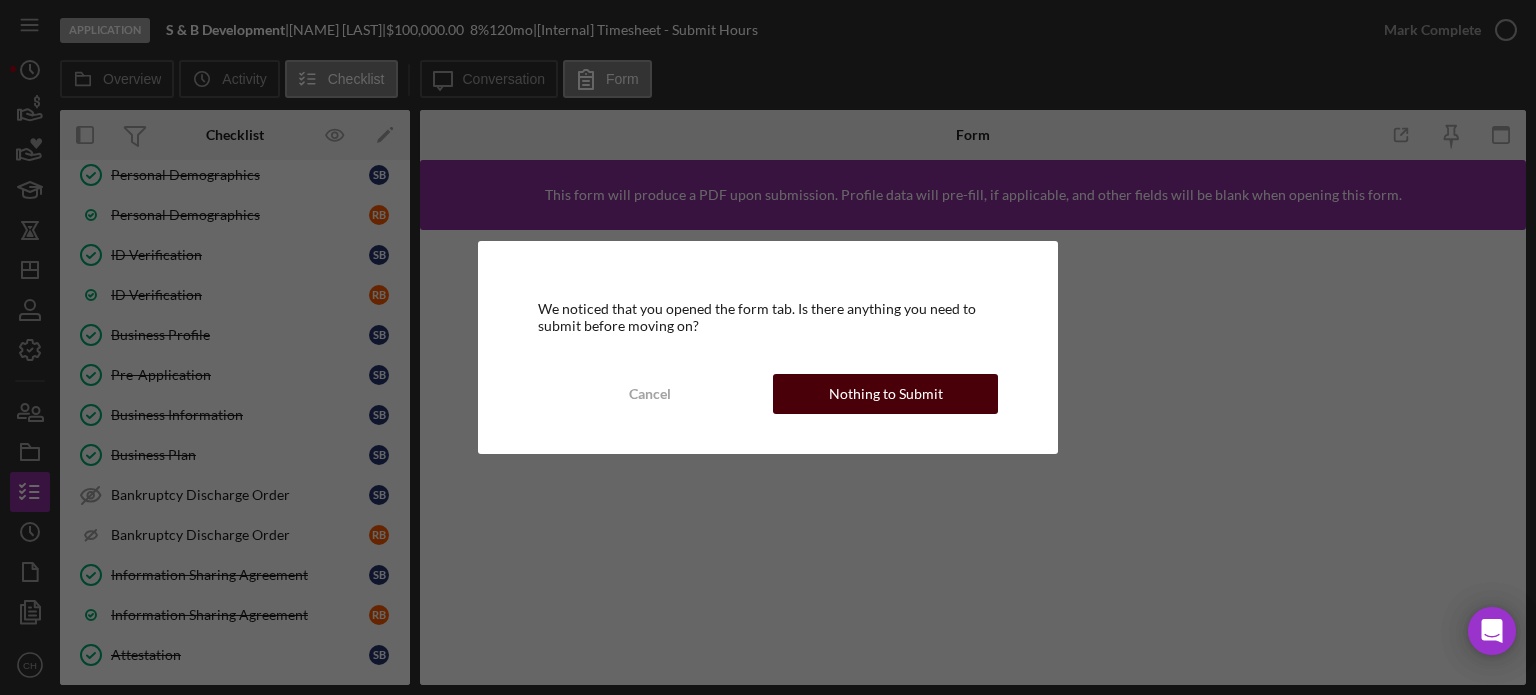click on "Nothing to Submit" at bounding box center [885, 394] 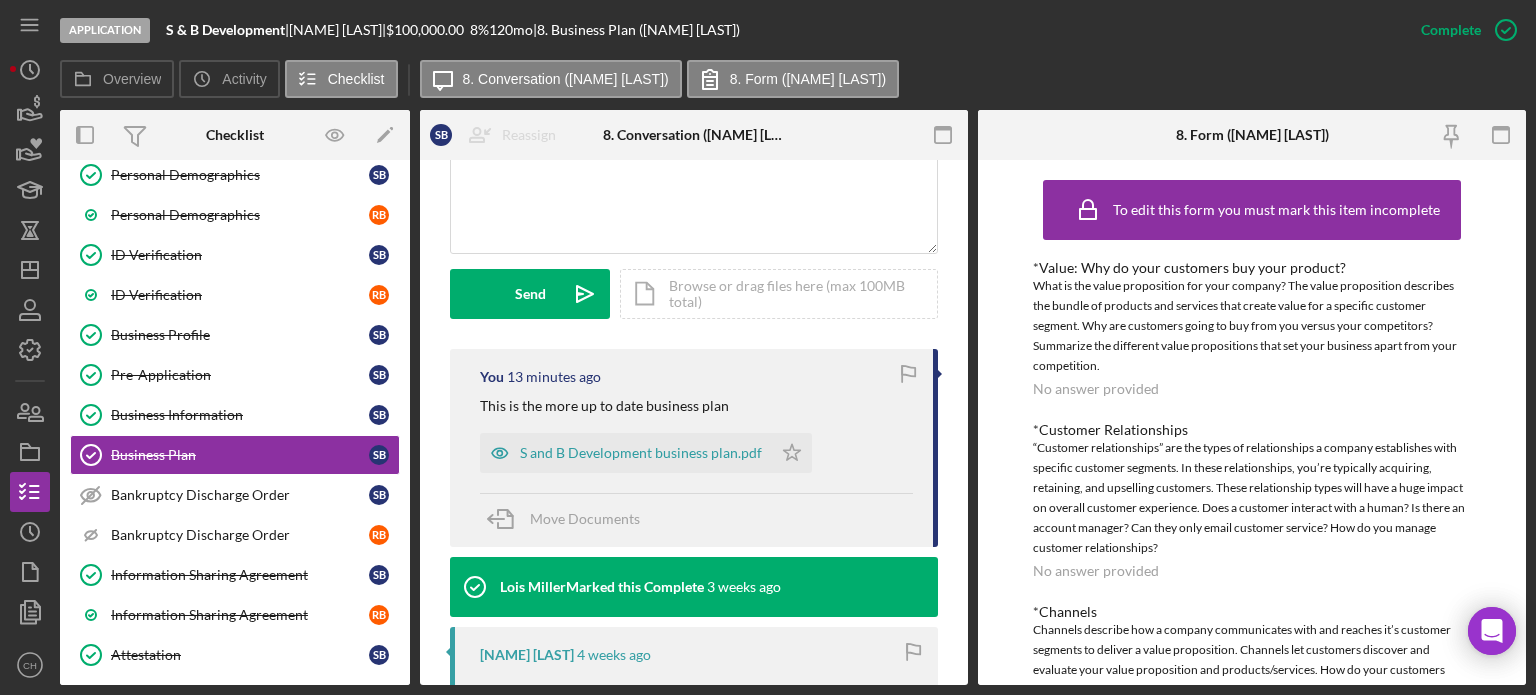 scroll, scrollTop: 600, scrollLeft: 0, axis: vertical 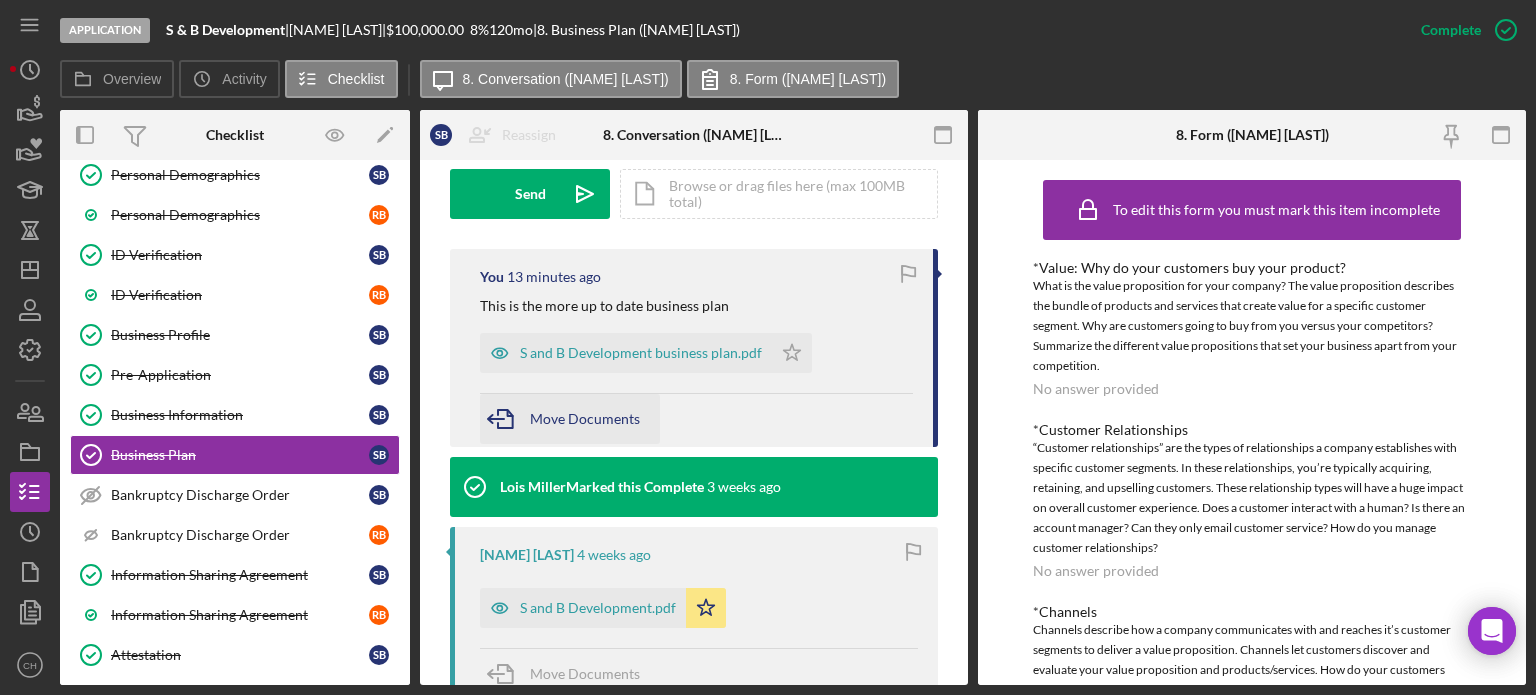 click on "Move Documents" at bounding box center (585, 418) 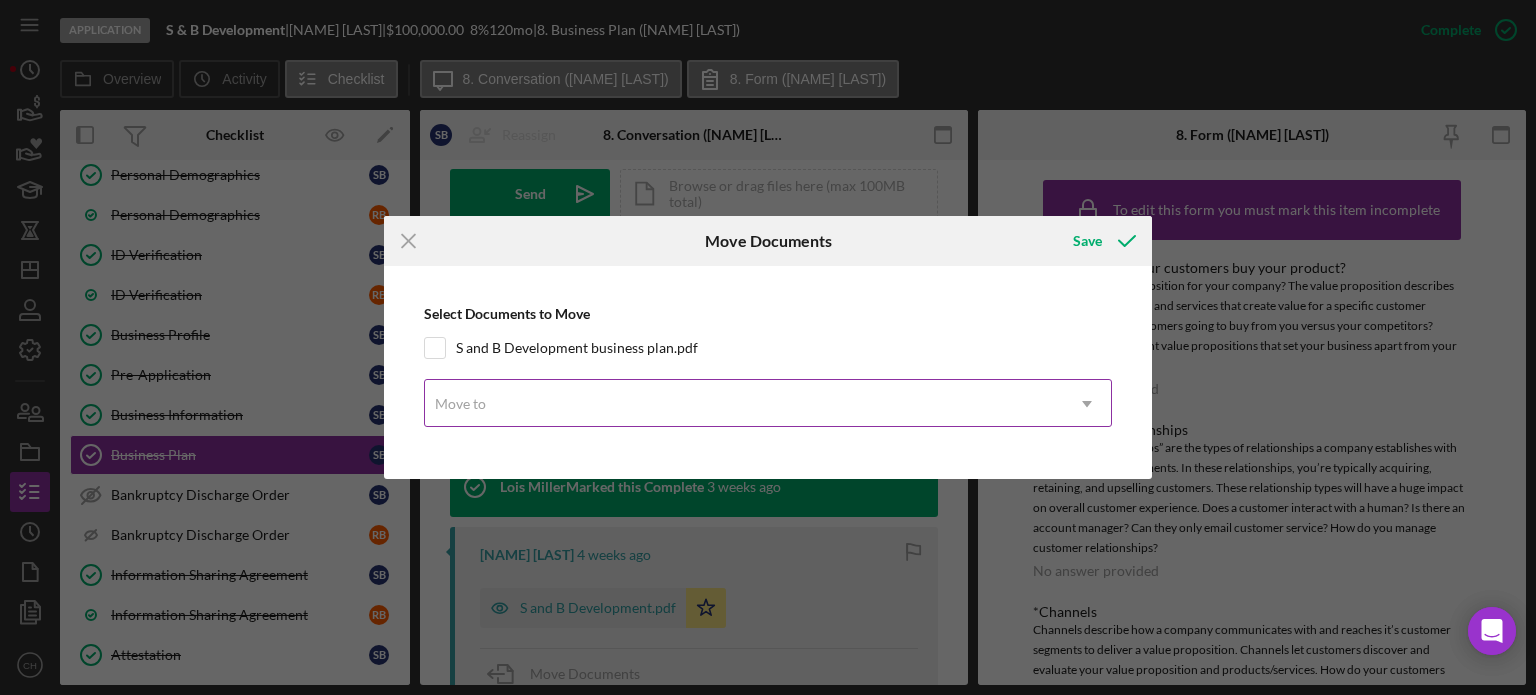 click on "Move to" at bounding box center [744, 404] 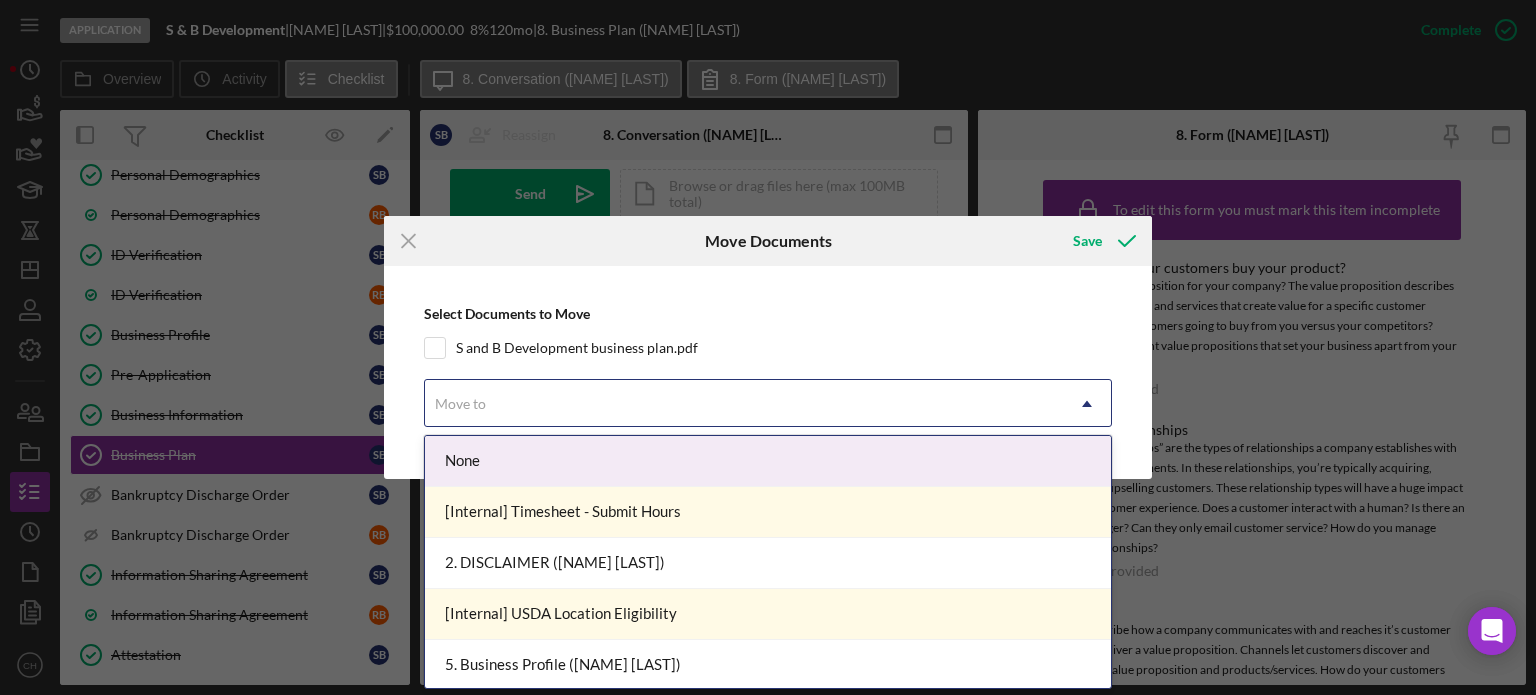 click on "Move to" at bounding box center [744, 404] 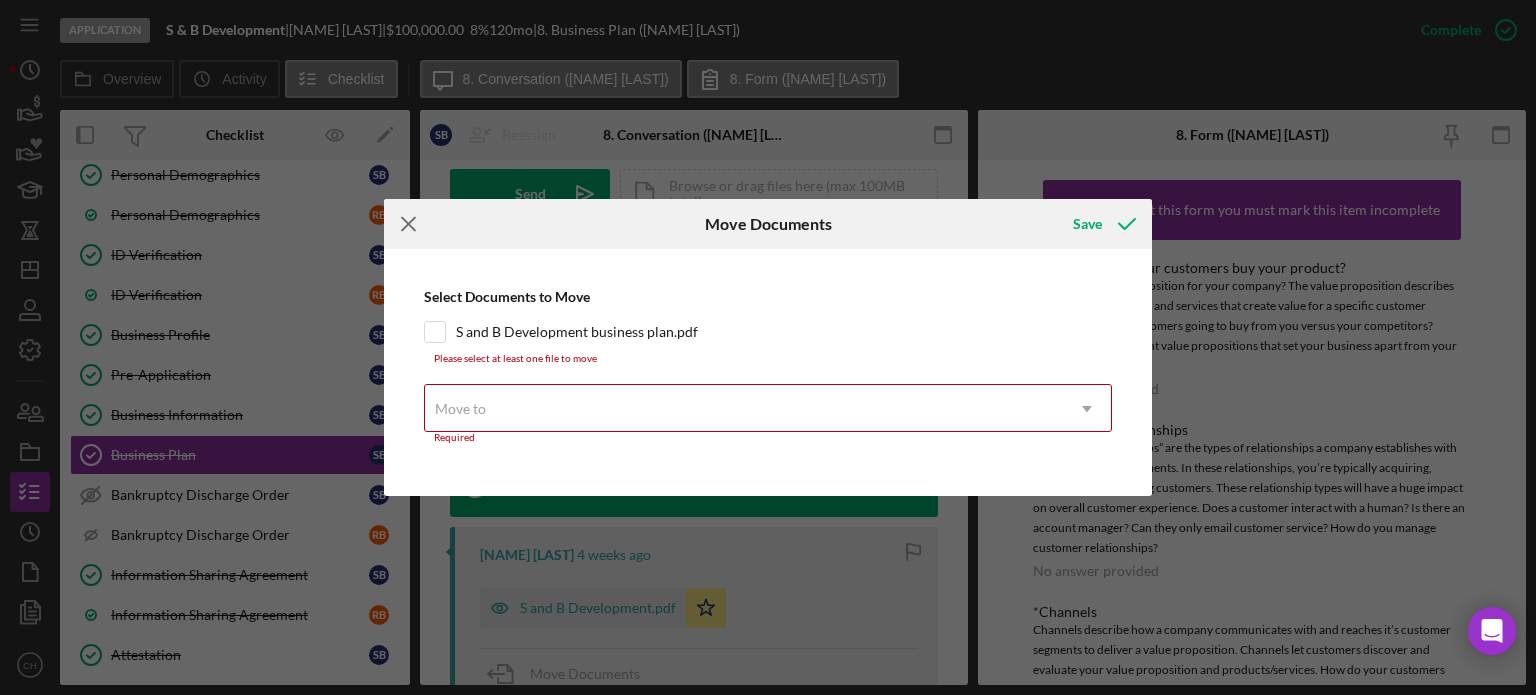 click on "Icon/Menu Close" 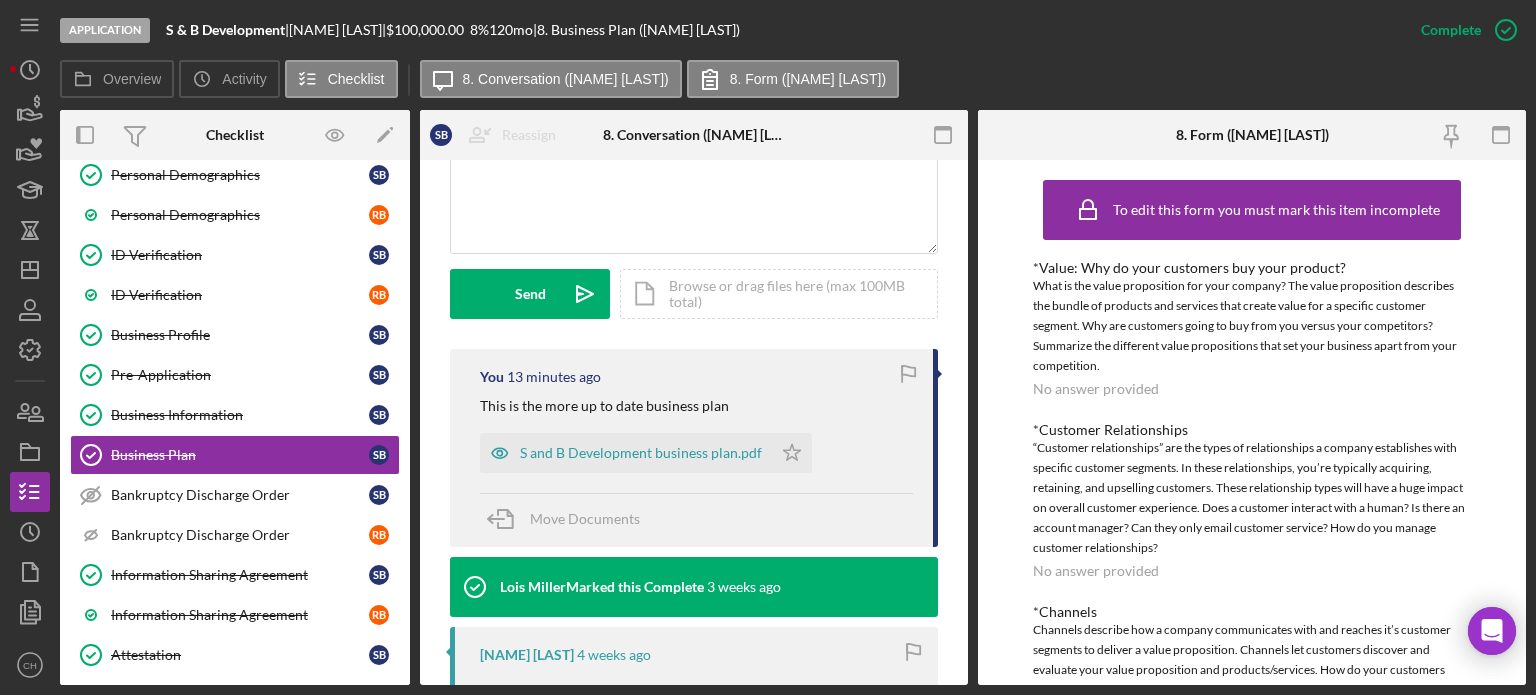 scroll, scrollTop: 400, scrollLeft: 0, axis: vertical 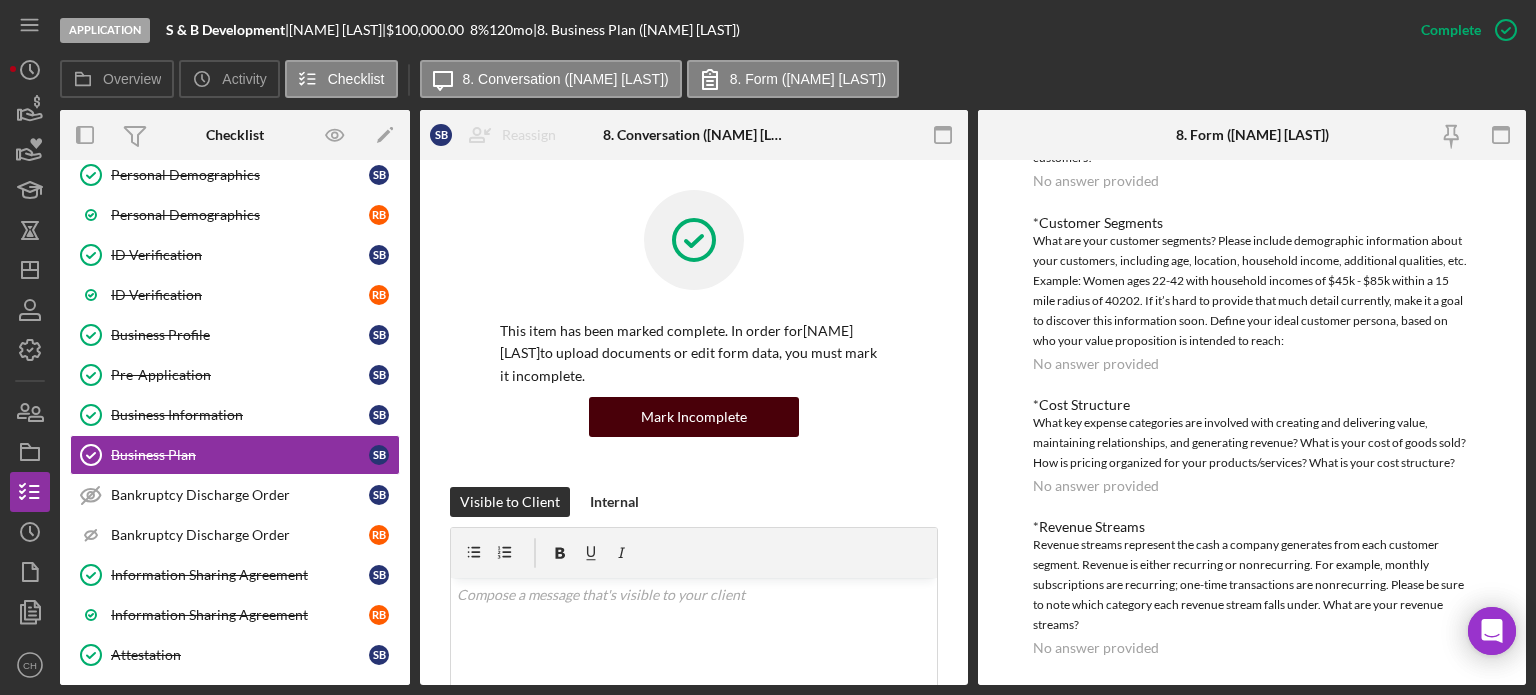 click on "Mark Incomplete" at bounding box center (694, 417) 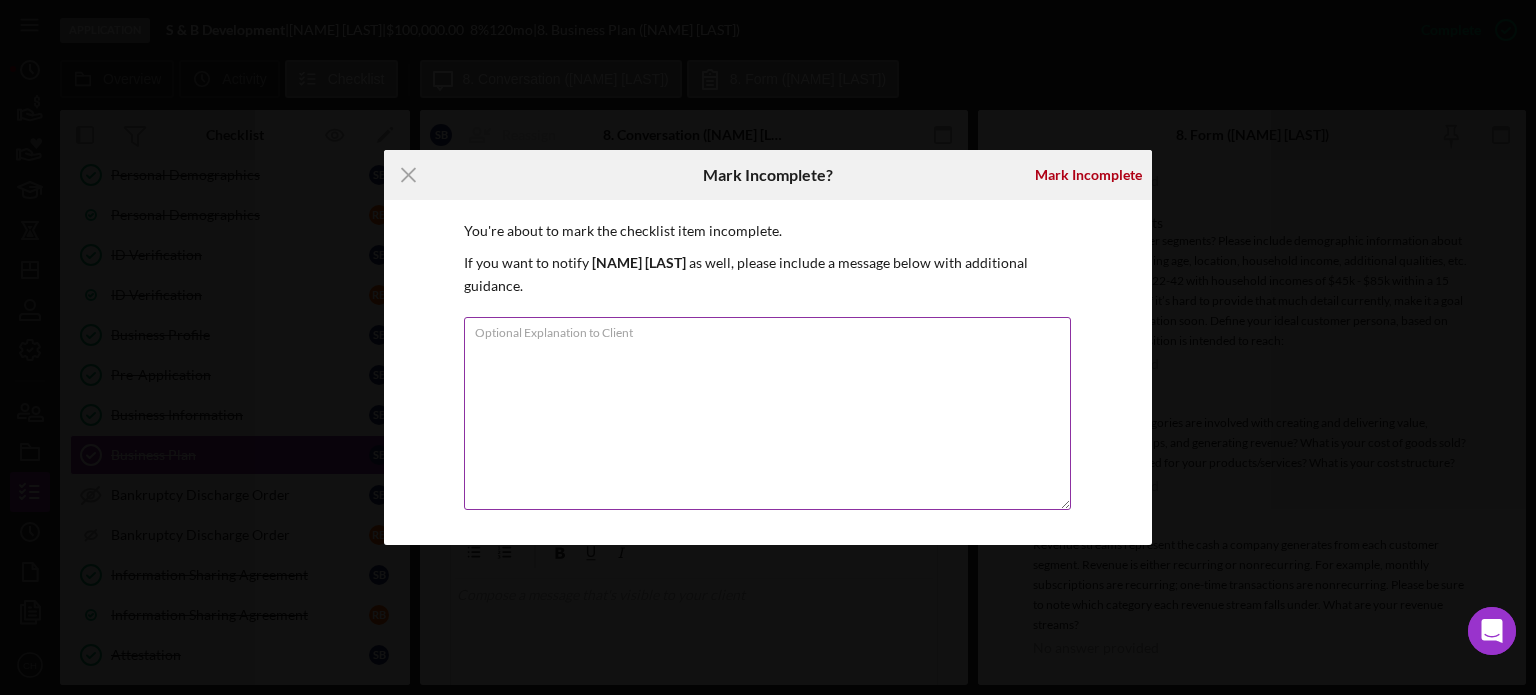 click on "Optional Explanation to Client" at bounding box center (767, 413) 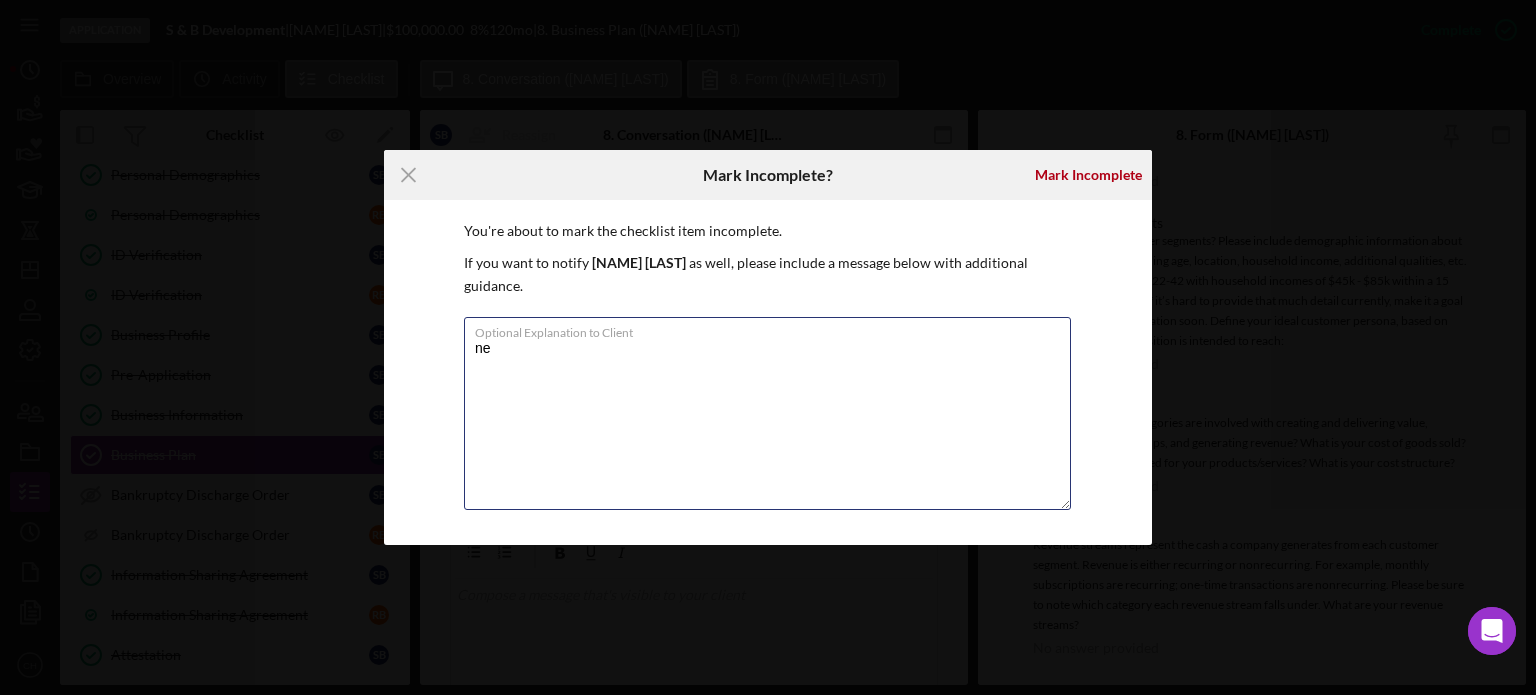type on "n" 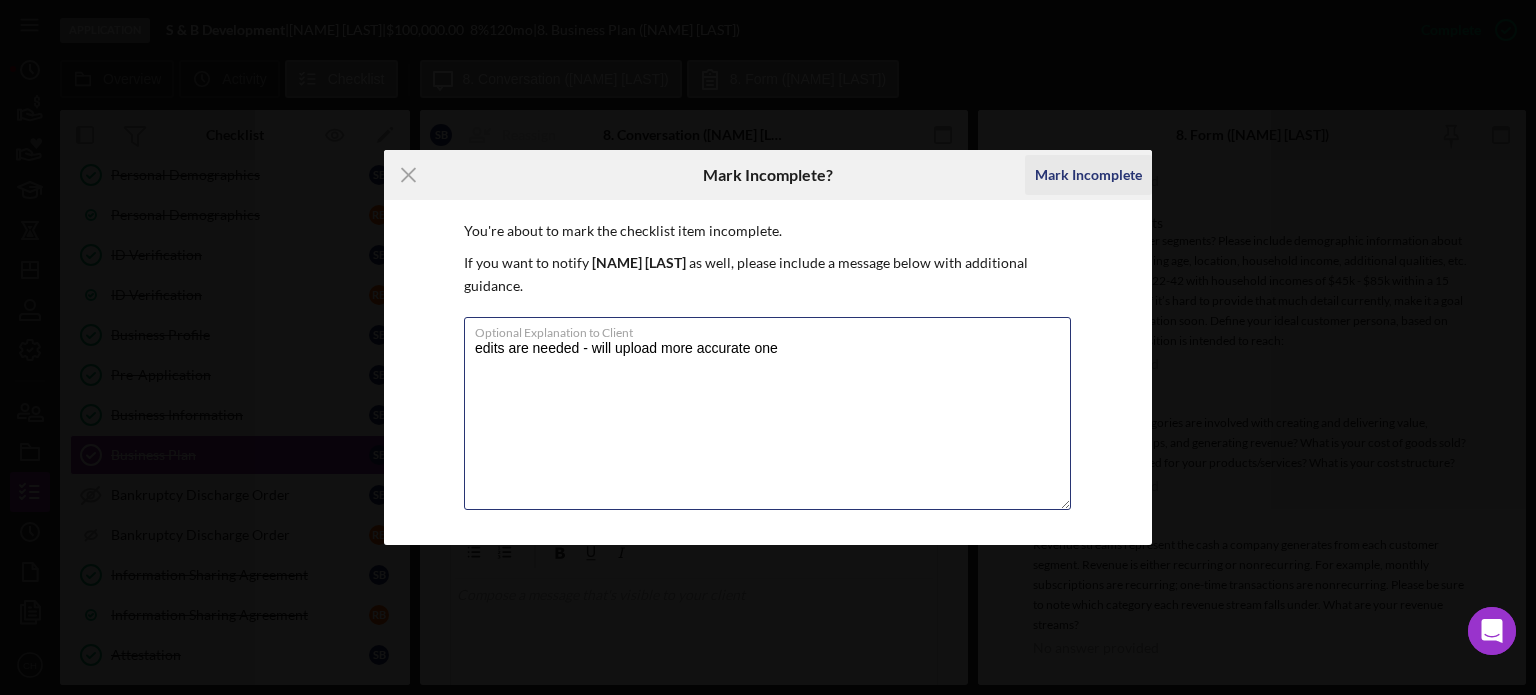 type on "edits are needed - will upload more accurate one" 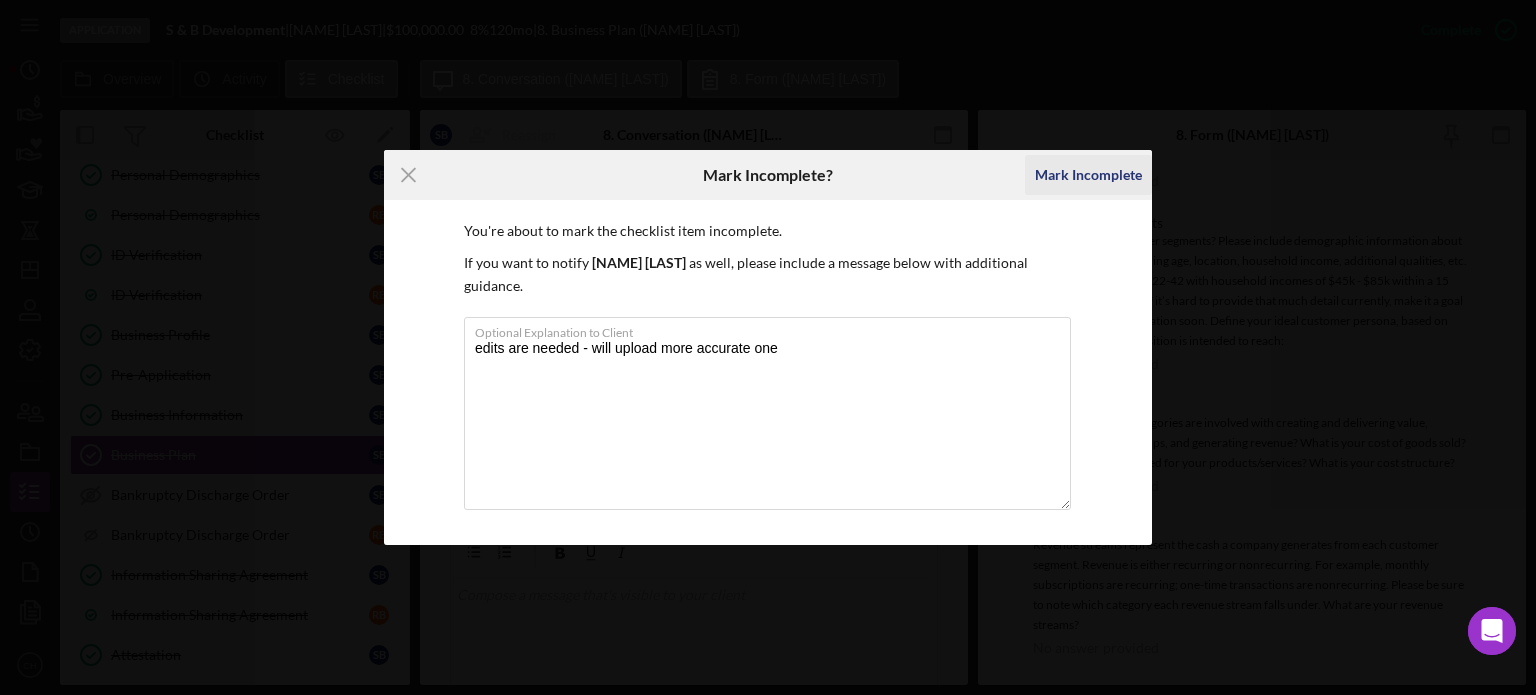 click on "Mark Incomplete" at bounding box center (1088, 175) 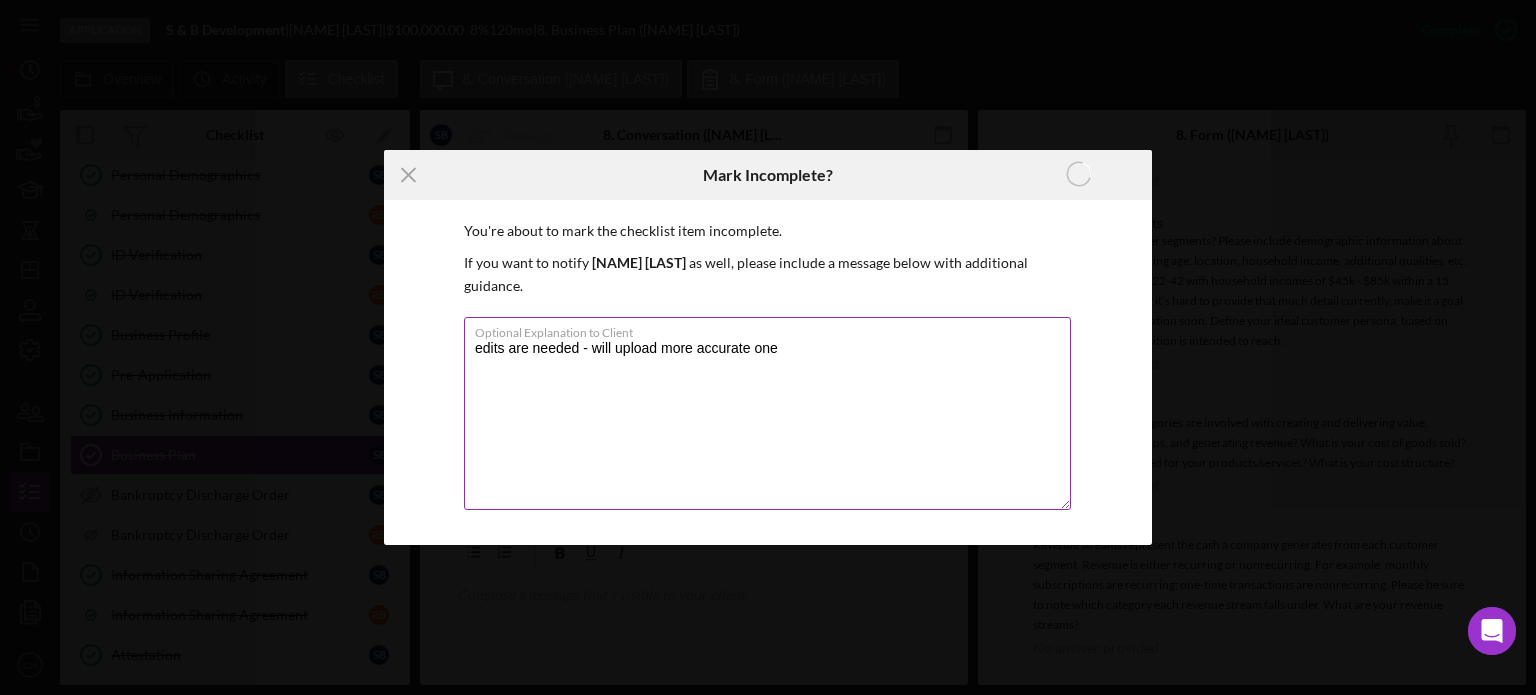 scroll, scrollTop: 502, scrollLeft: 0, axis: vertical 